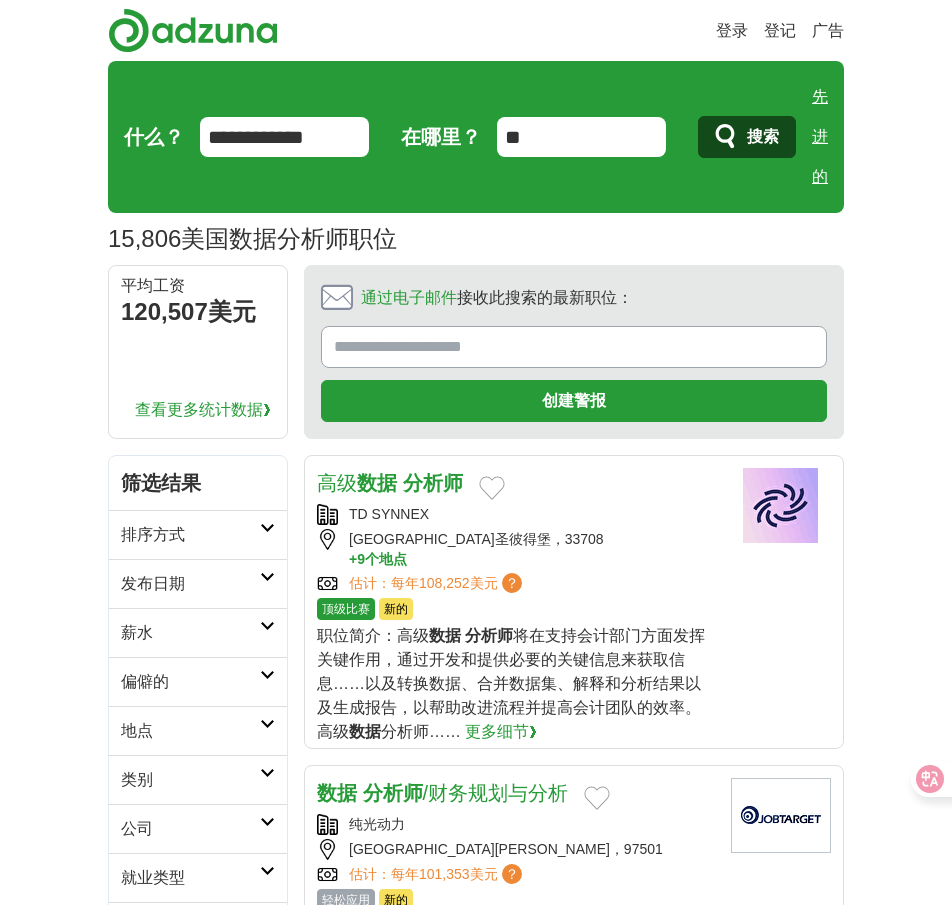 scroll, scrollTop: 578, scrollLeft: 0, axis: vertical 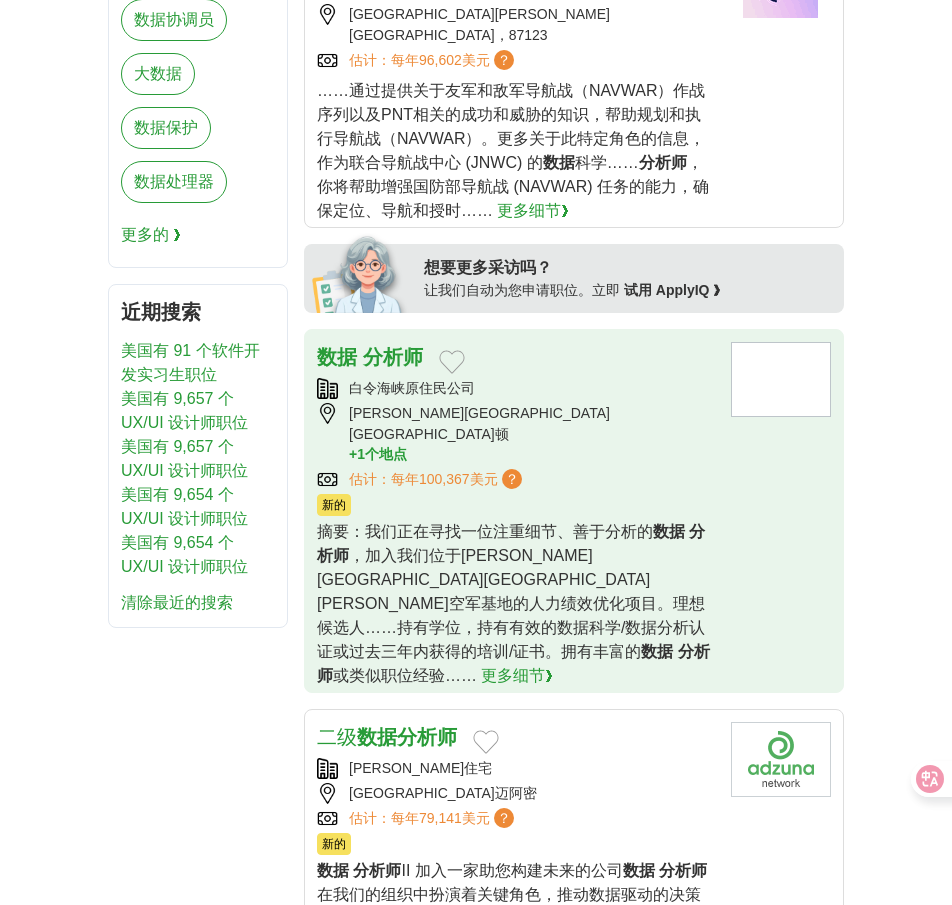 click on "，加入我们位于[PERSON_NAME][GEOGRAPHIC_DATA][GEOGRAPHIC_DATA][PERSON_NAME]空军基地的人力绩效优化项目。理想候选人……持有学位，持有有效的数据科学/数据分析认证或过去三年内获得的培训/证书。拥有丰富的" at bounding box center (511, 603) 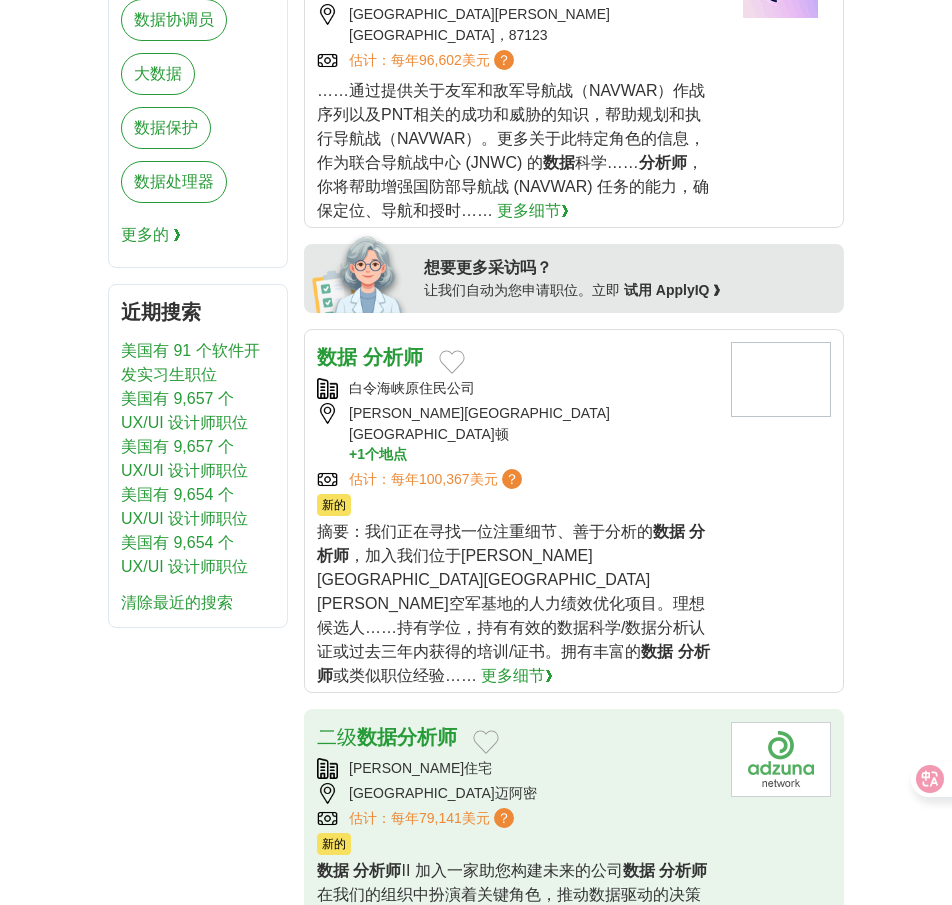scroll, scrollTop: 1378, scrollLeft: 0, axis: vertical 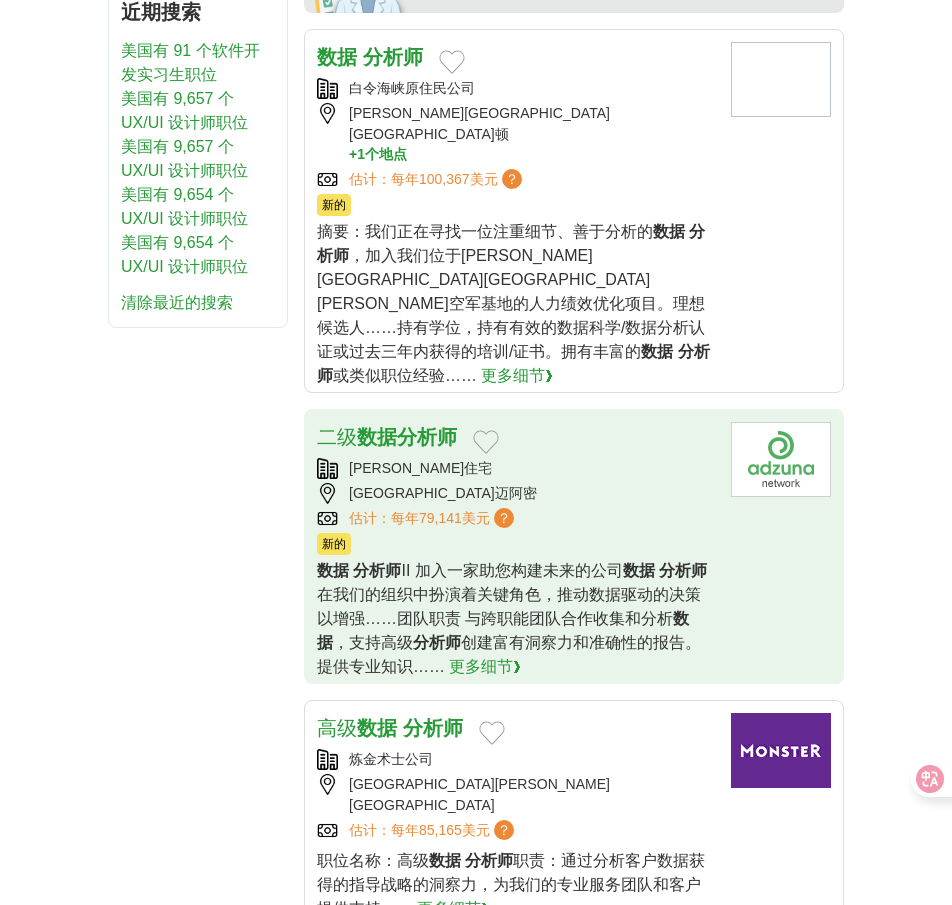 click on "在我们的组织中扮演着关键角色，推动数据驱动的决策以增强……团队职责 与跨职能团队合作收集和分析" at bounding box center (509, 606) 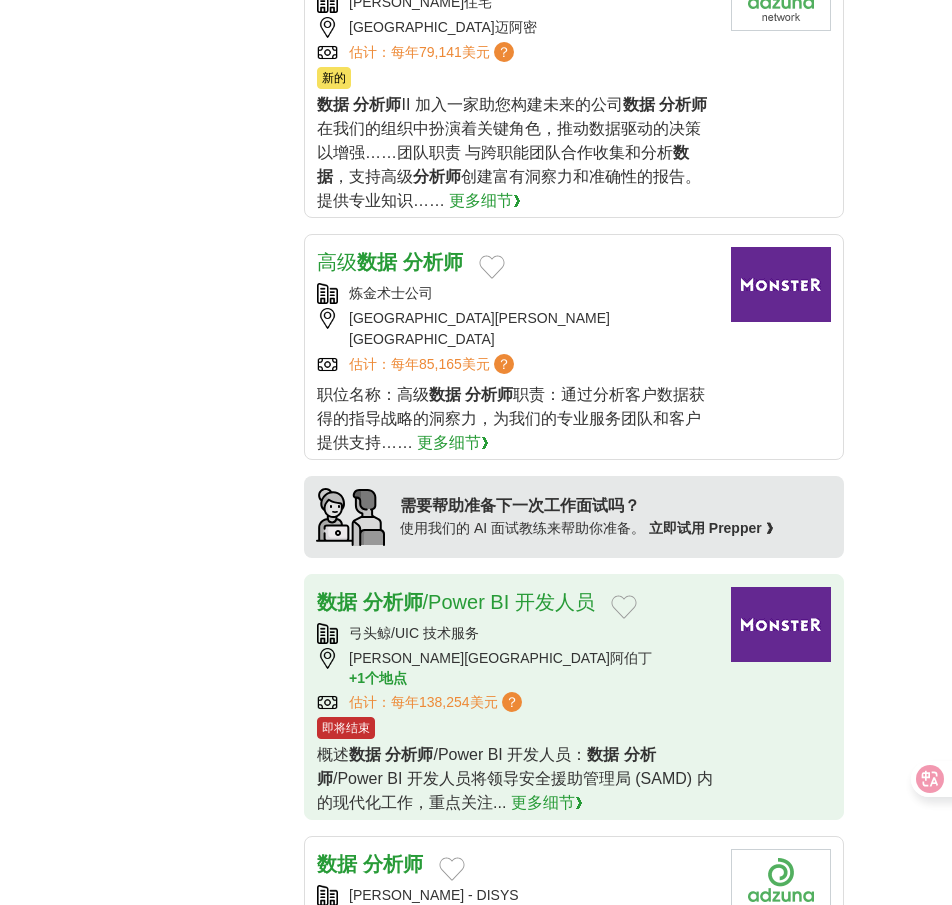 scroll, scrollTop: 1878, scrollLeft: 0, axis: vertical 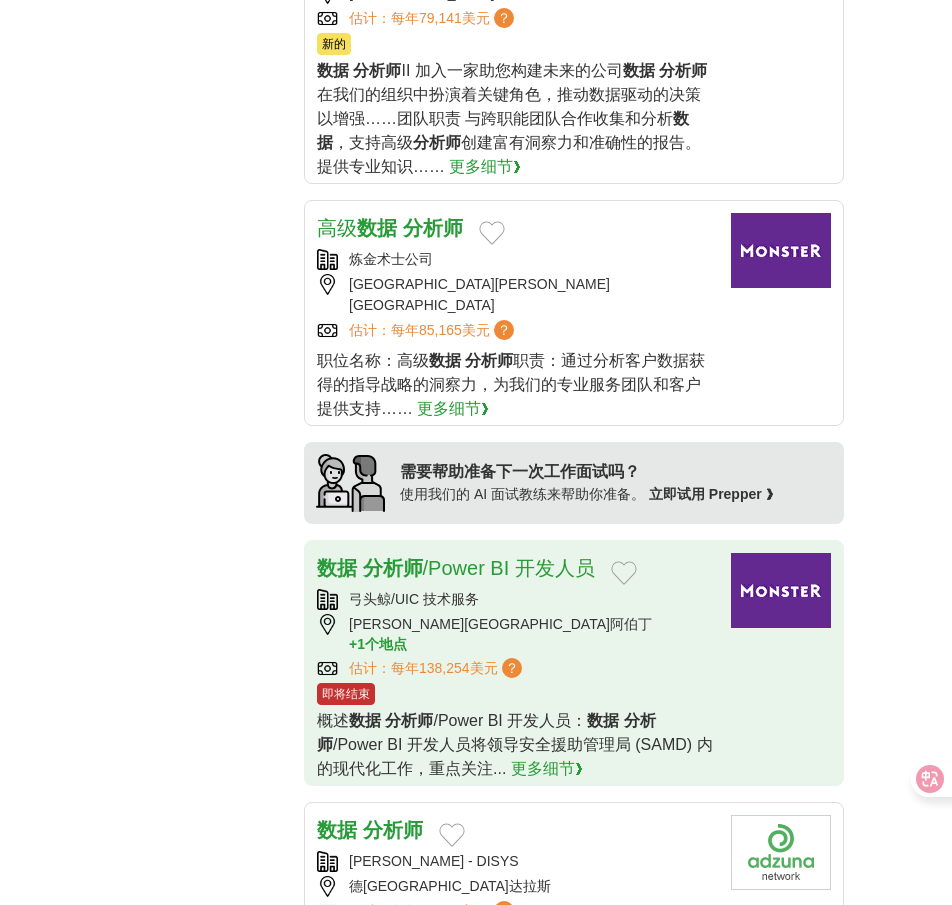 click on "估计：
每年
138,254美元
？
CLOSING SOON" at bounding box center [516, 668] 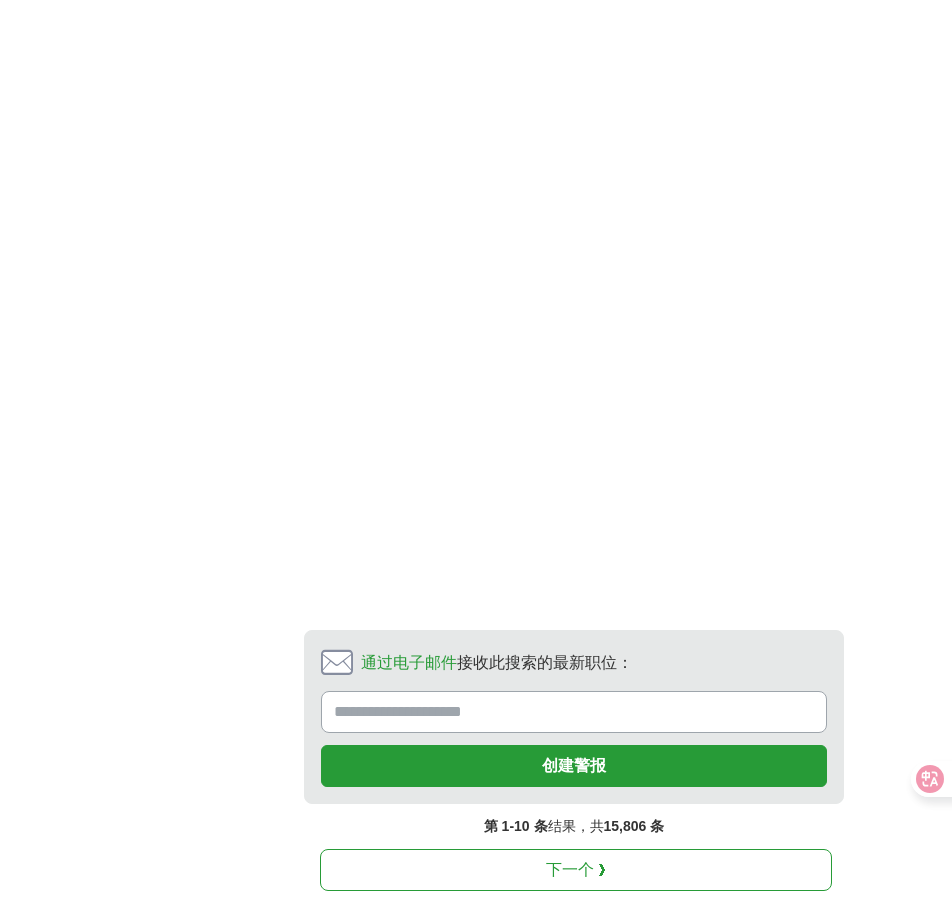 scroll, scrollTop: 3978, scrollLeft: 0, axis: vertical 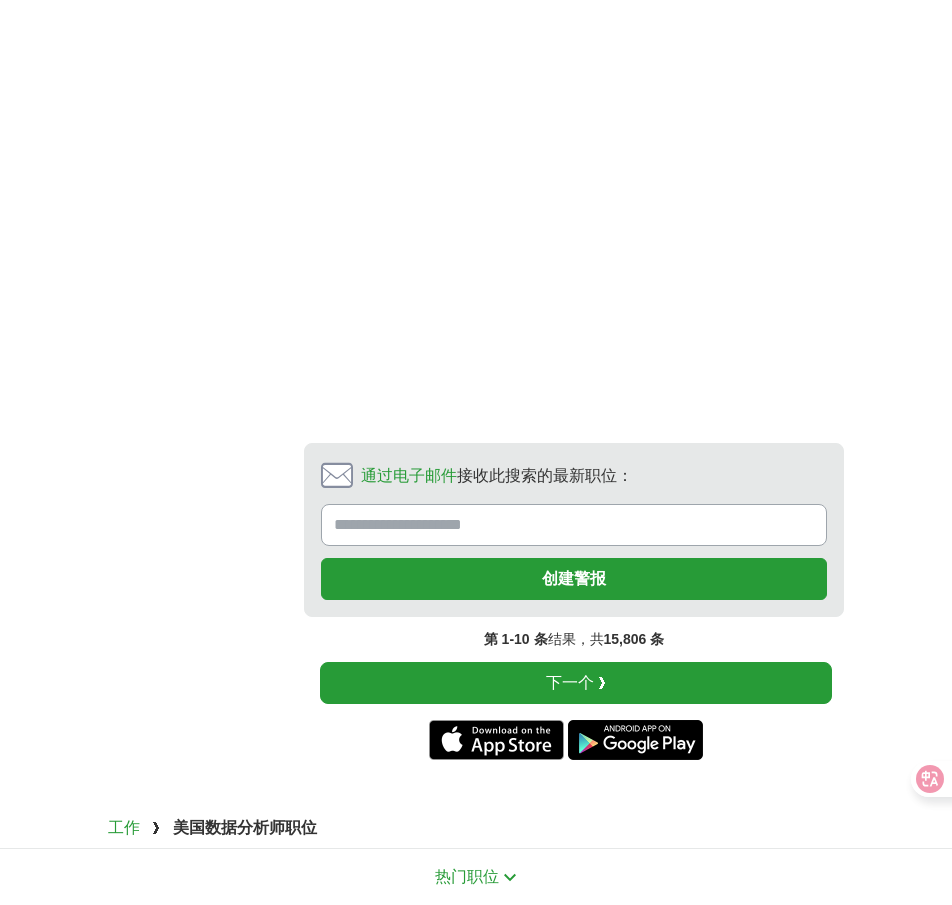 click on "下一个 ❯" at bounding box center (576, 683) 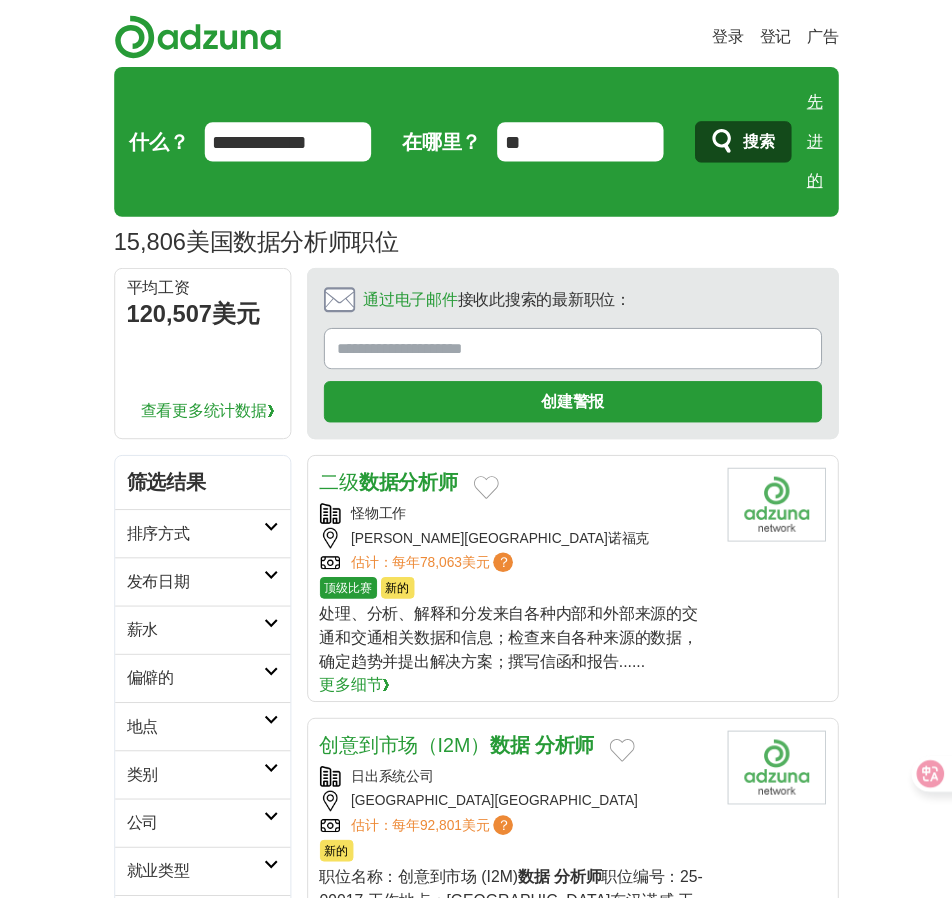 scroll, scrollTop: 0, scrollLeft: 0, axis: both 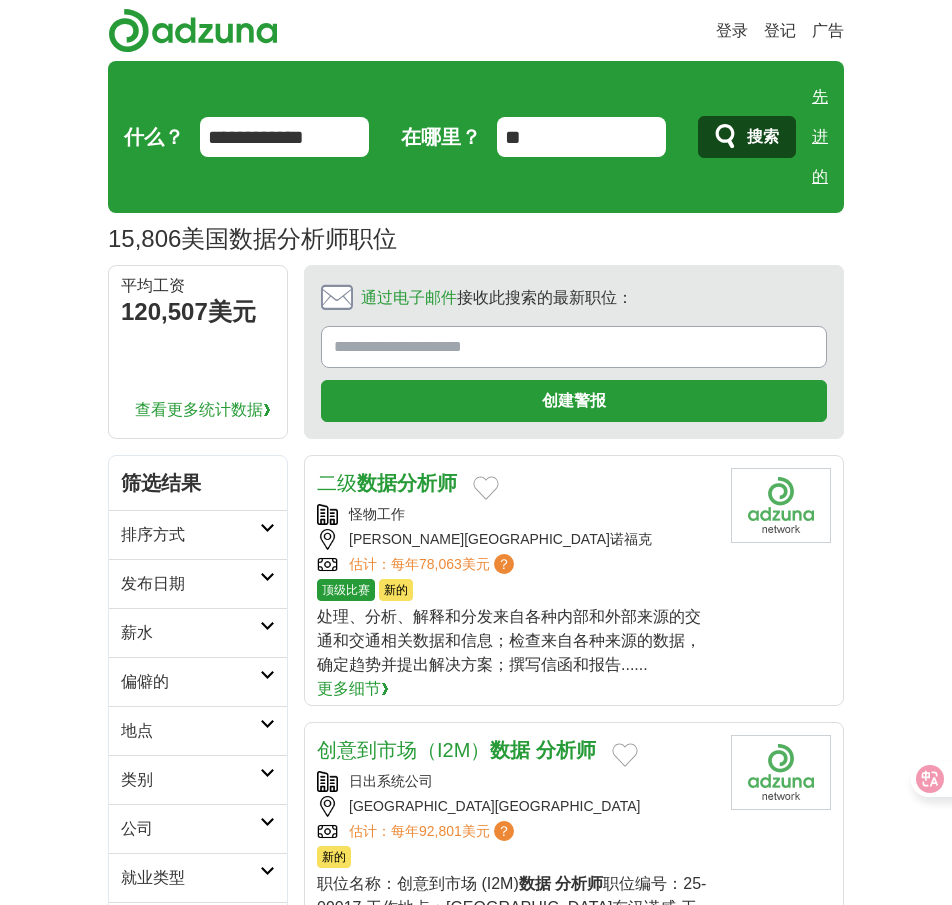 click on "顶级比赛 新的" at bounding box center [516, 590] 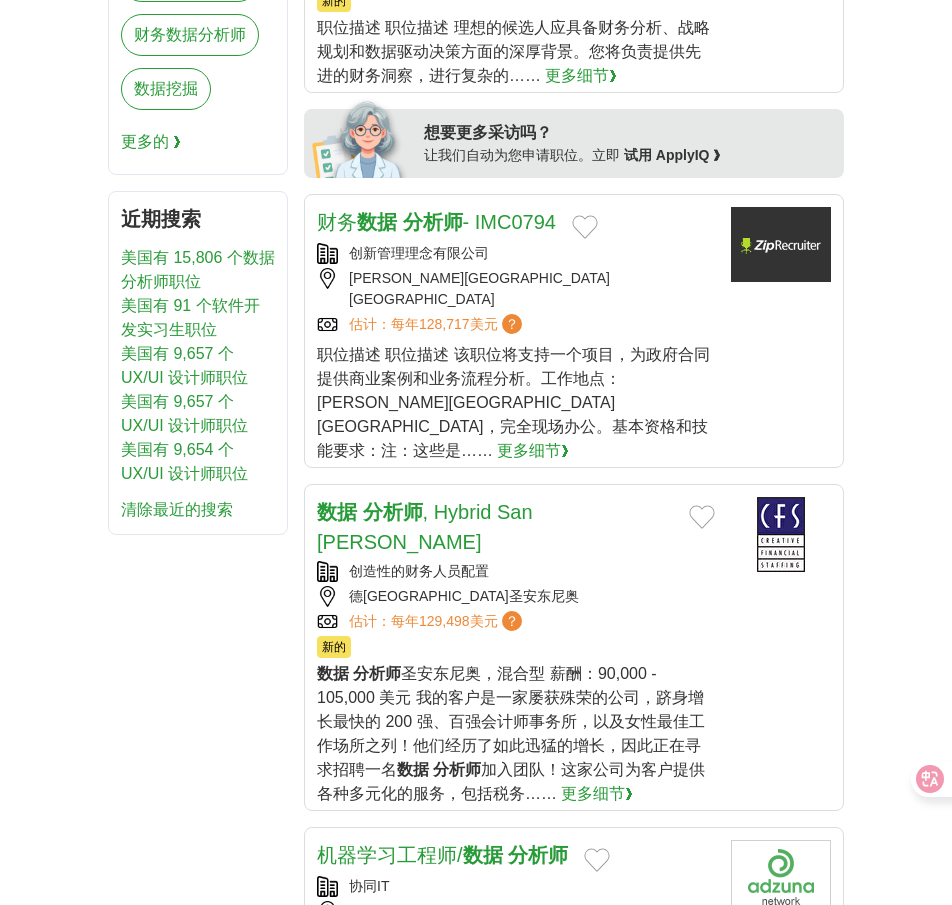 scroll, scrollTop: 1200, scrollLeft: 0, axis: vertical 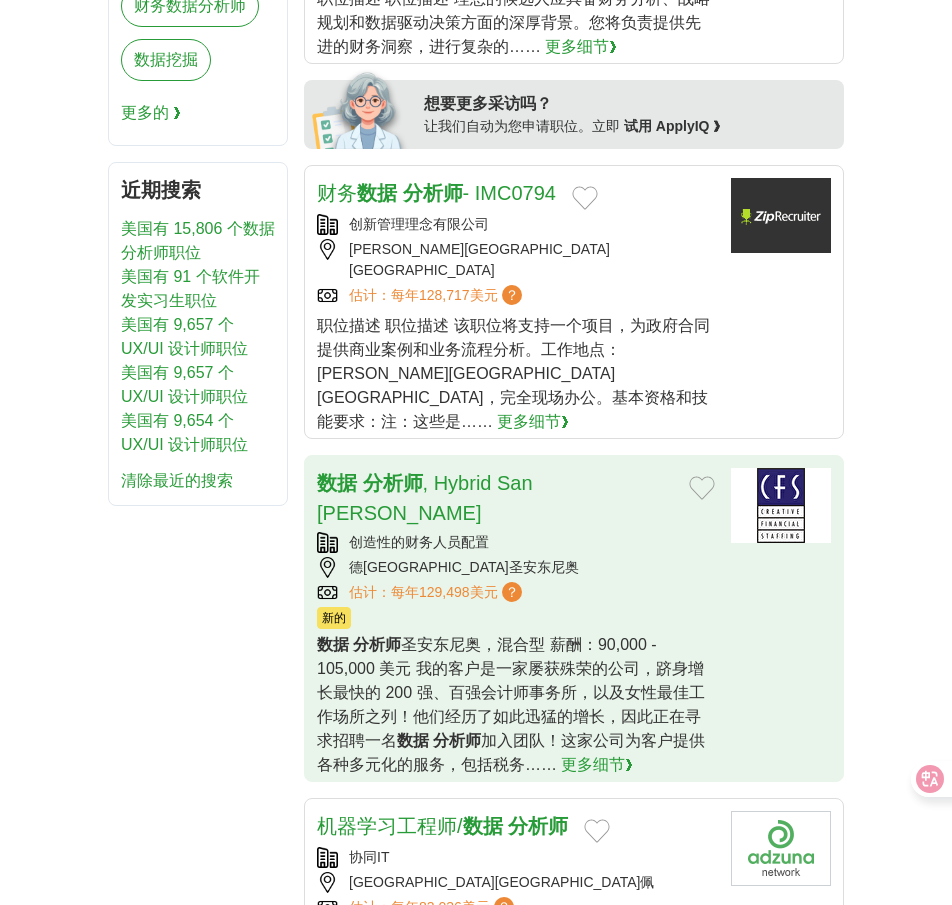 click on "圣安东尼奥，混合型 薪酬：90,000 - 105,000 美元 我的客户是一家屡获殊荣的公司，跻身增长最快的 200 强、百强会计师事务所，以及女性最佳工作场所之列！他们经历了如此迅猛的增长，因此正在寻求招聘一名" at bounding box center (511, 692) 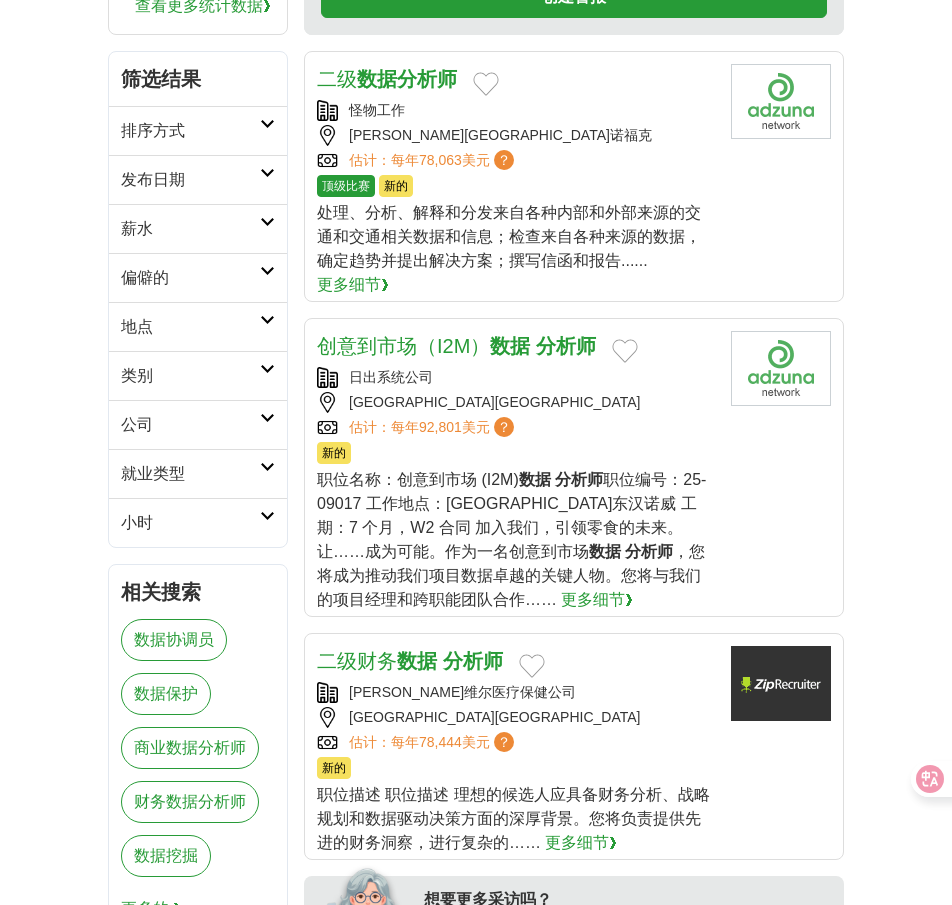 scroll, scrollTop: 400, scrollLeft: 0, axis: vertical 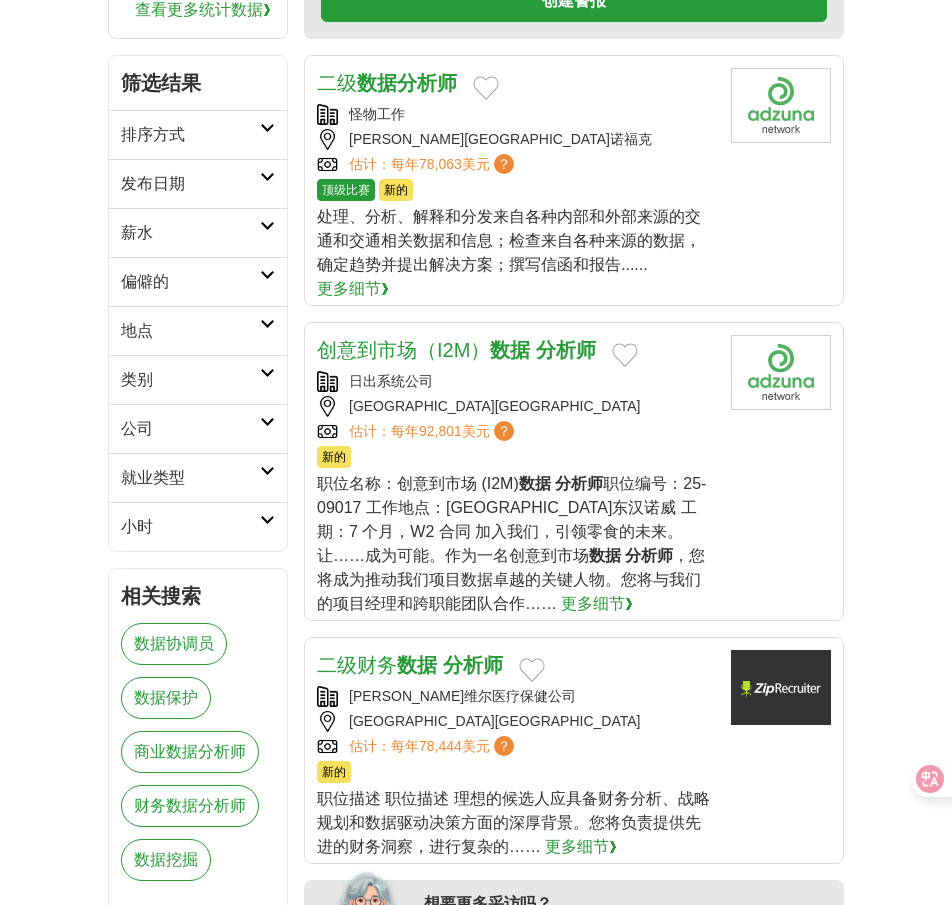 click on "发布日期" at bounding box center (190, 184) 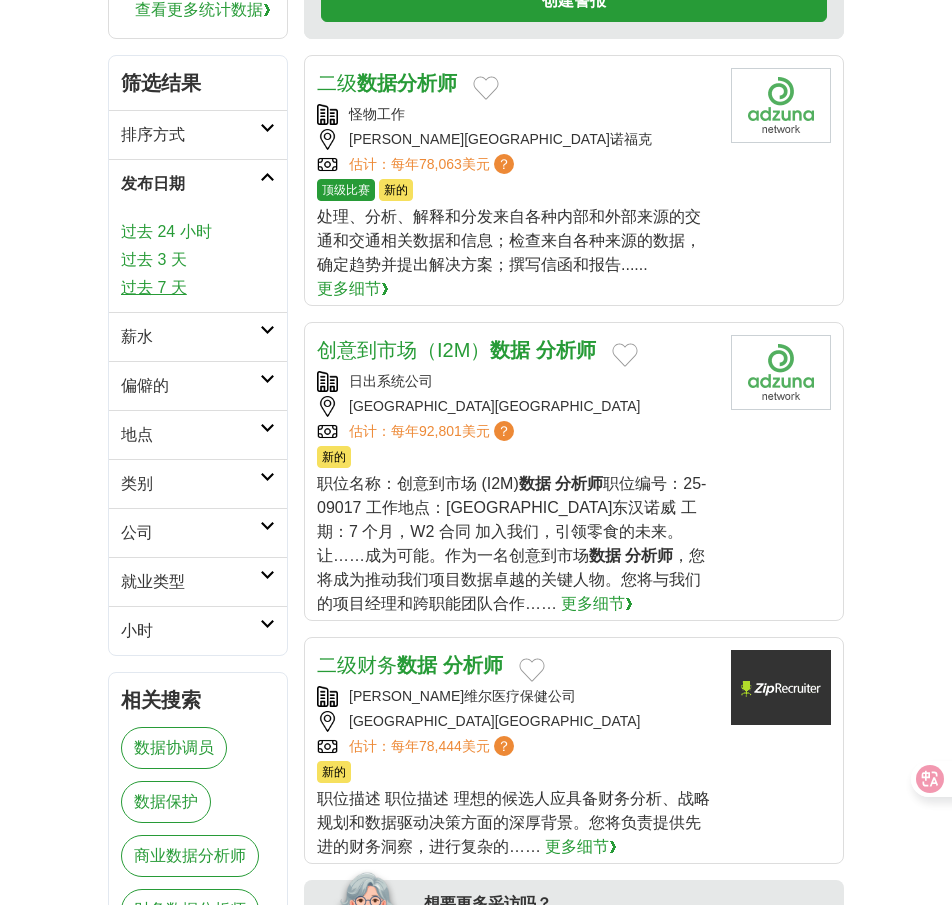 click on "过去 7 天" at bounding box center (154, 287) 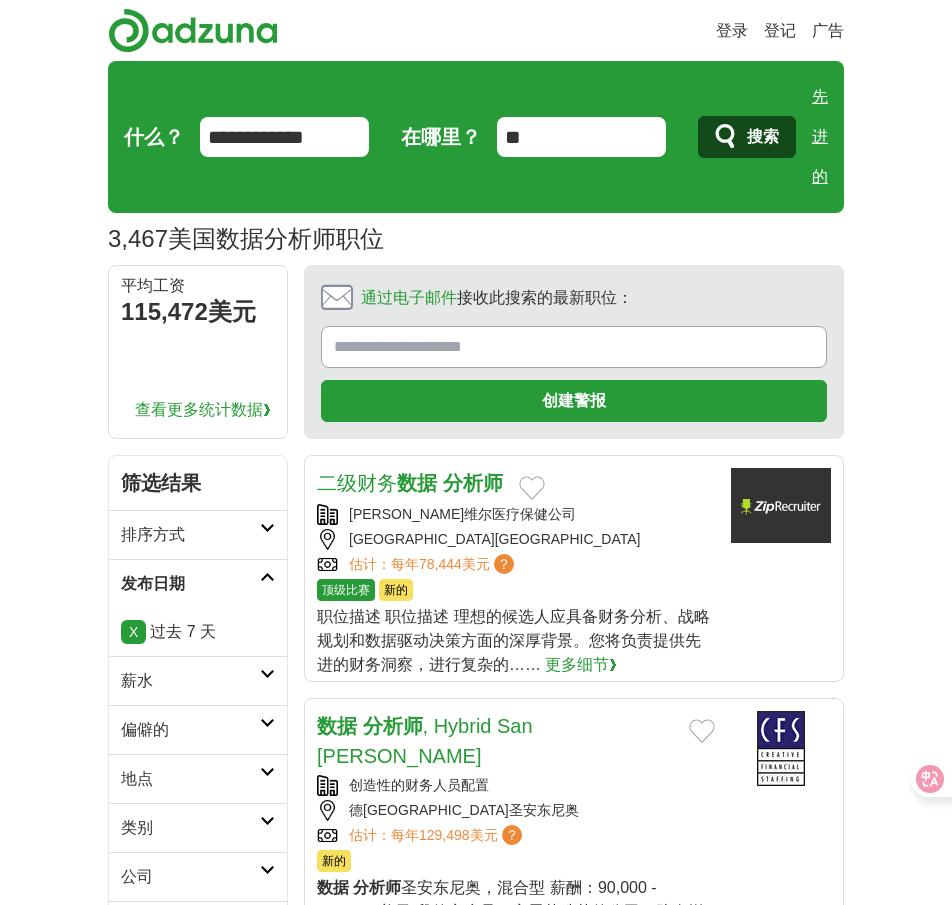 scroll, scrollTop: 0, scrollLeft: 0, axis: both 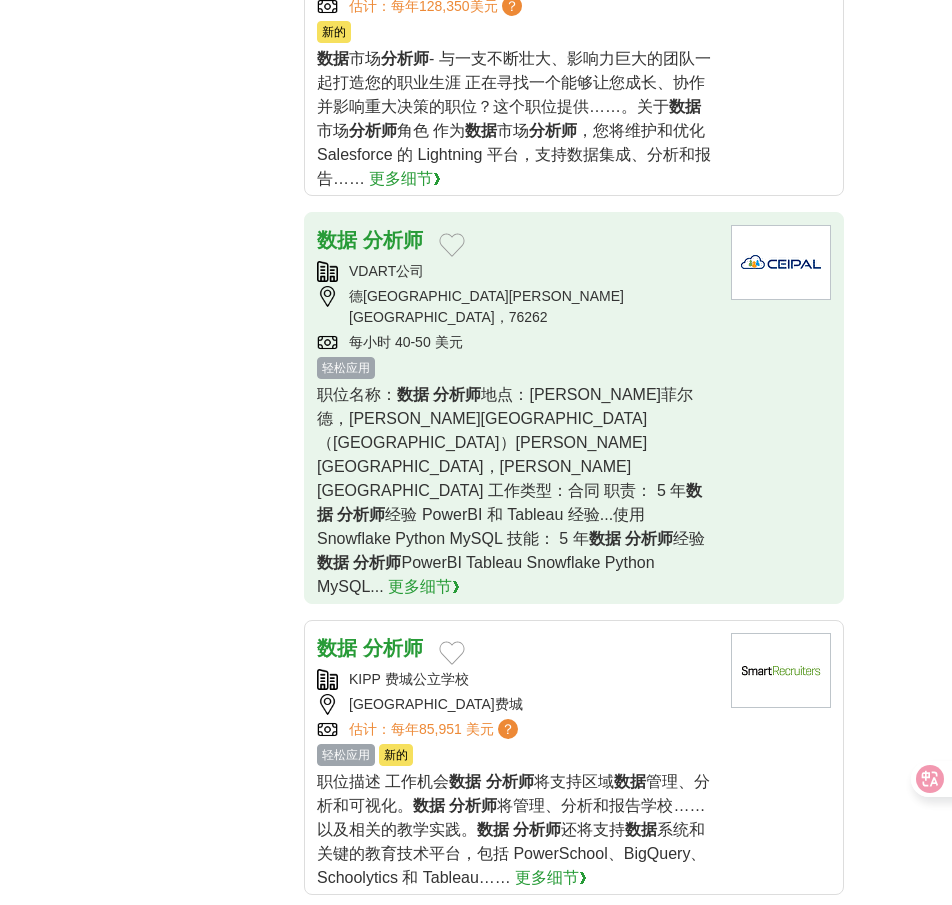 click on "还将支持" at bounding box center [593, 829] 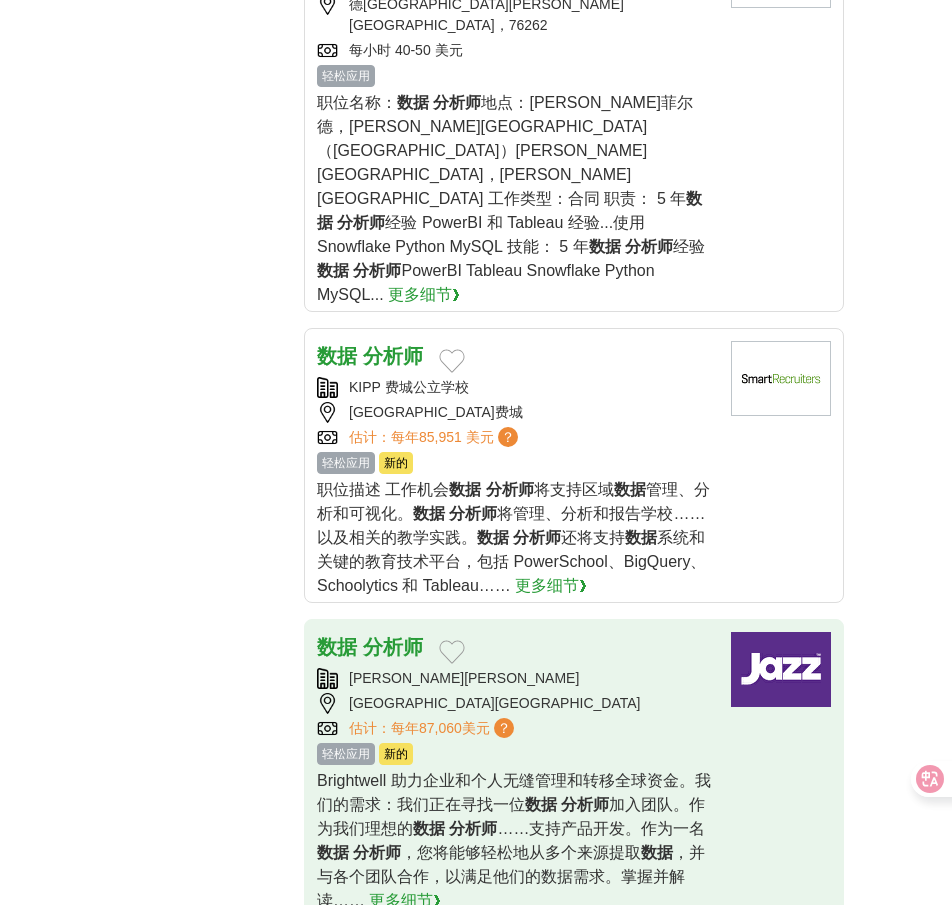 scroll, scrollTop: 2800, scrollLeft: 0, axis: vertical 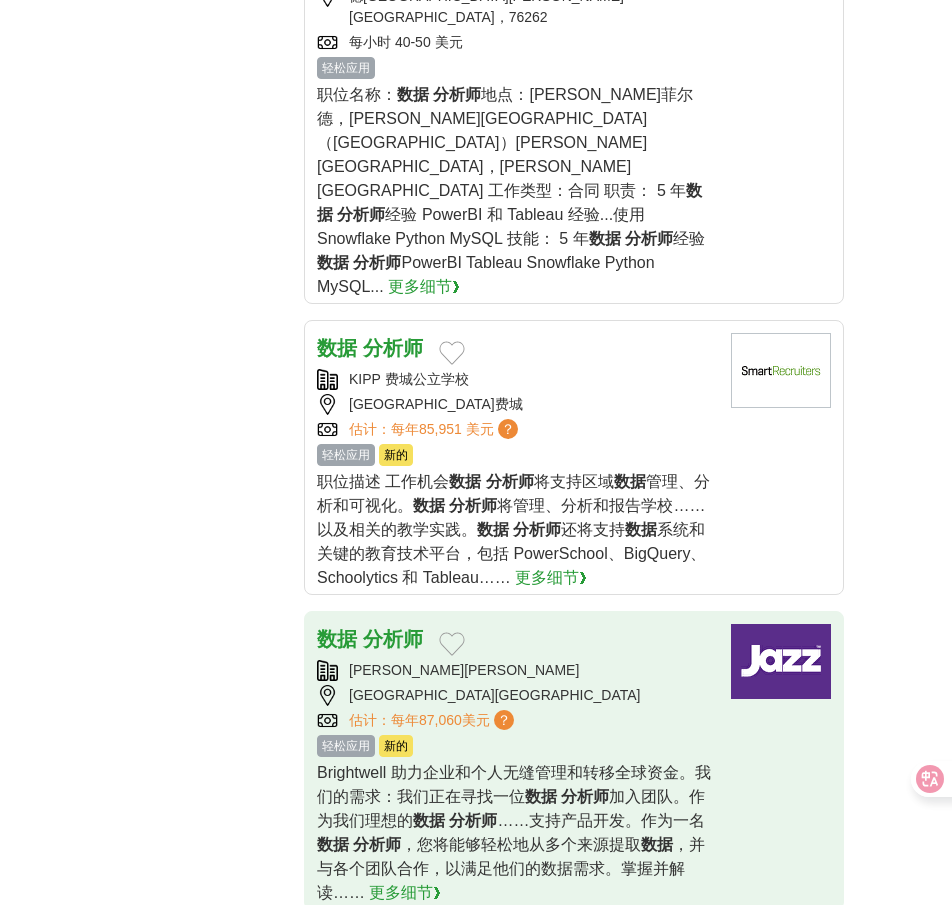 click on "……支持产品开发。作为一名" at bounding box center (601, 820) 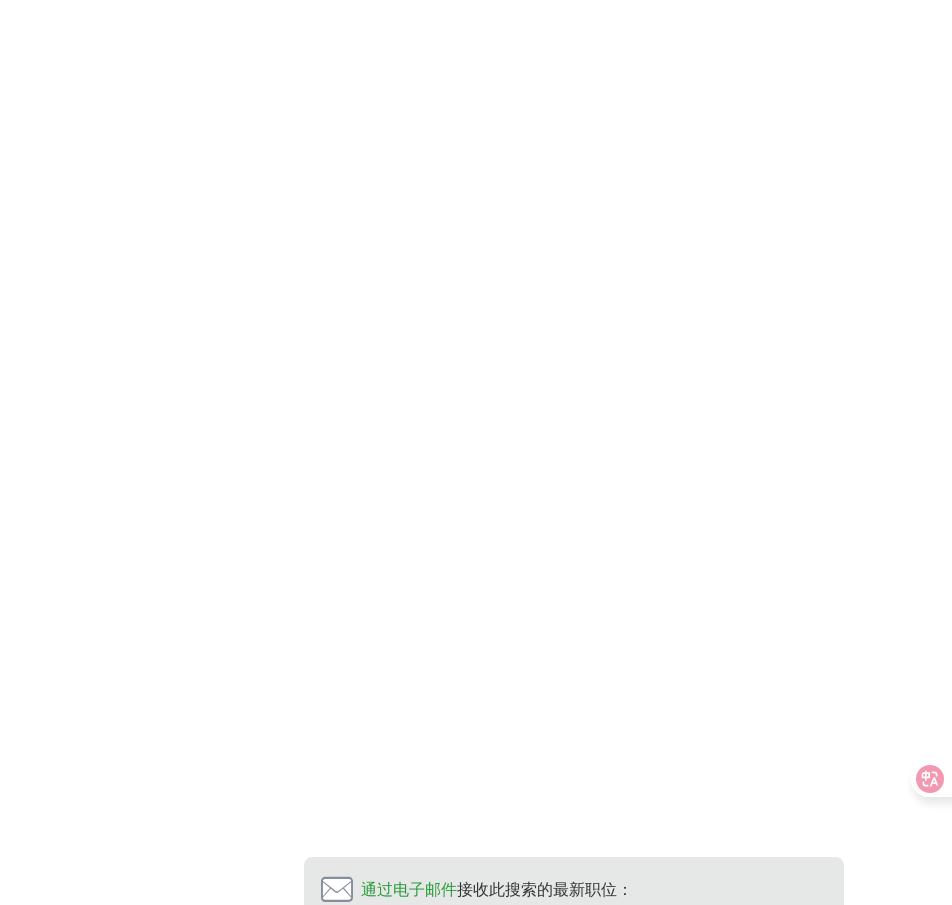 scroll, scrollTop: 4100, scrollLeft: 0, axis: vertical 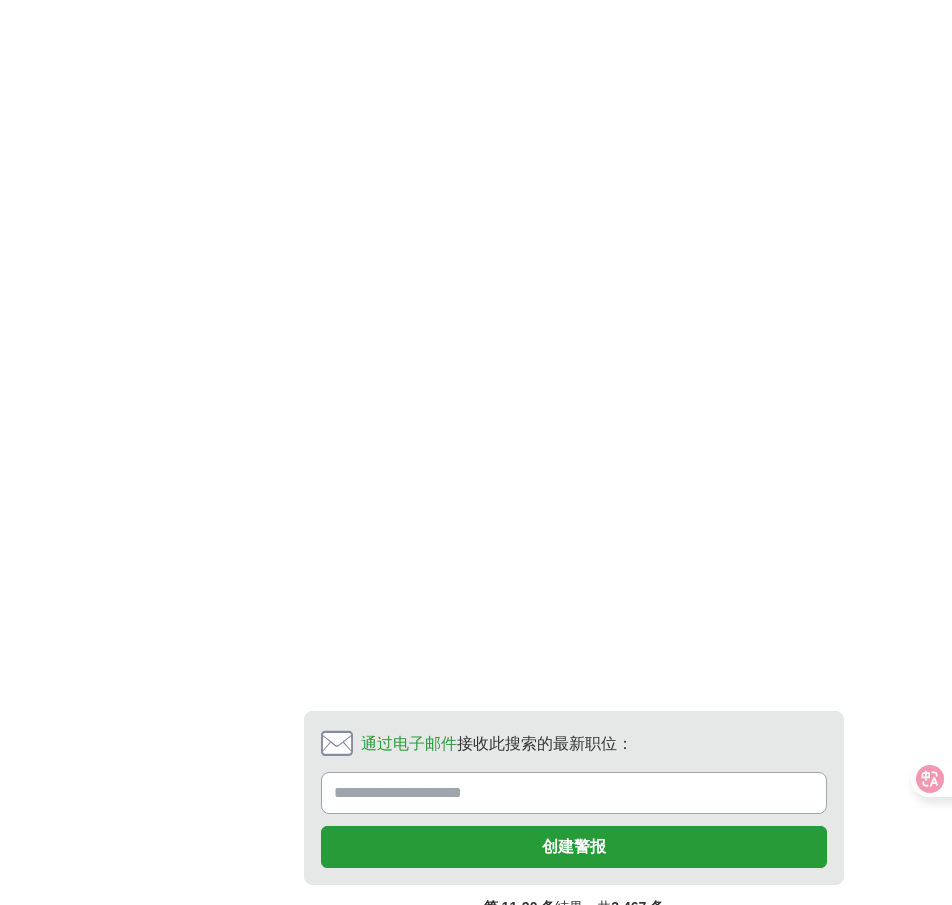 click on "下一个 ❯" at bounding box center (705, 951) 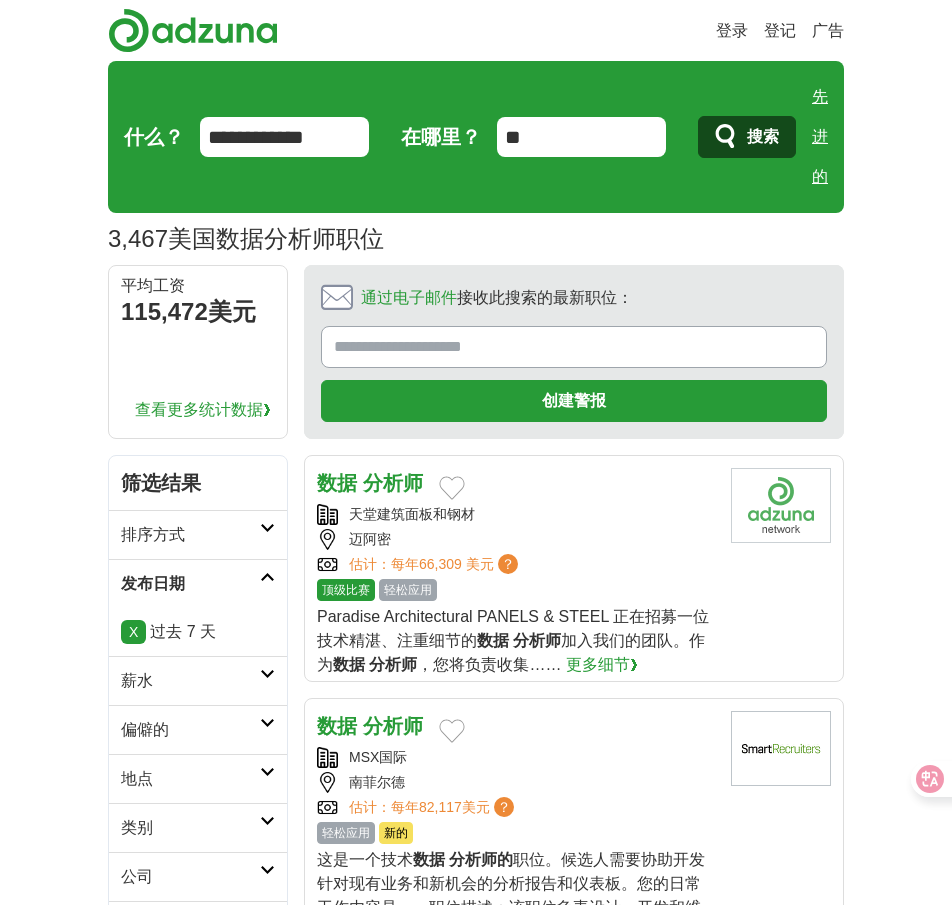 scroll, scrollTop: 0, scrollLeft: 0, axis: both 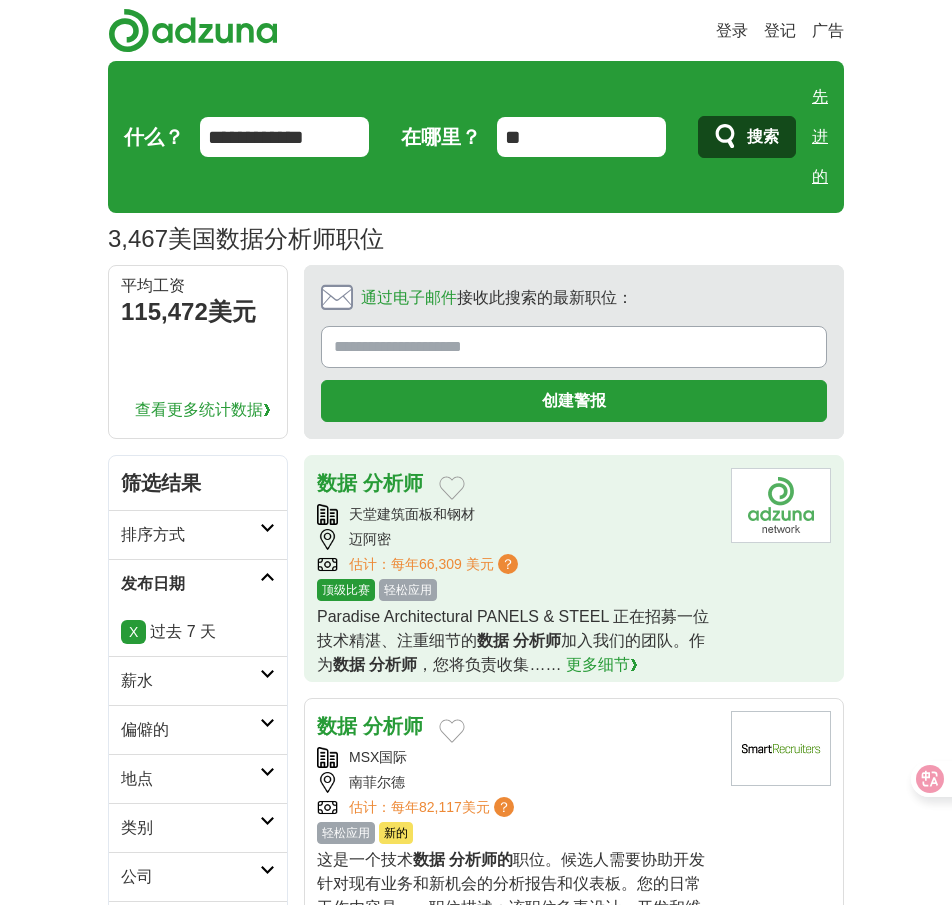 click on "数据   分析师
天堂建筑面板和钢材
迈阿密
估计：
每年
66,309 美元
？
TOP MATCH EASY APPLY
顶级比赛 轻松应用
Paradise Architectural PANELS & STEEL 正在招募一位技术精湛、注重细节的 数据   分析师" at bounding box center [516, 572] 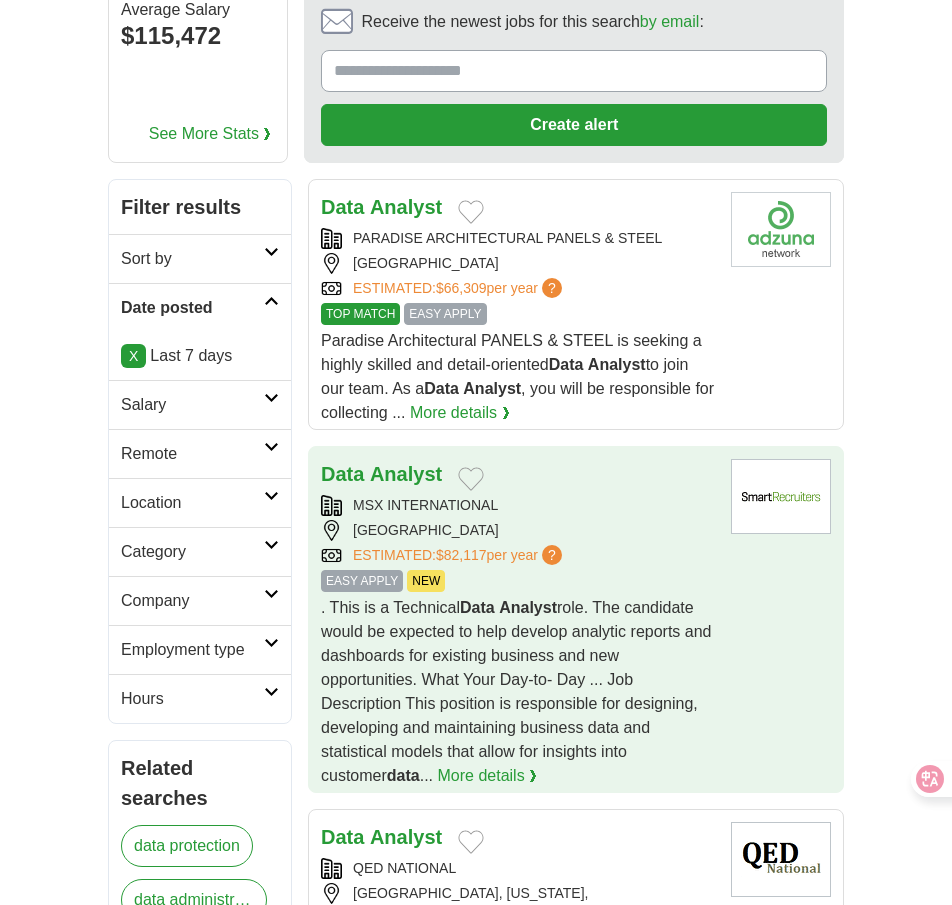 scroll, scrollTop: 200, scrollLeft: 0, axis: vertical 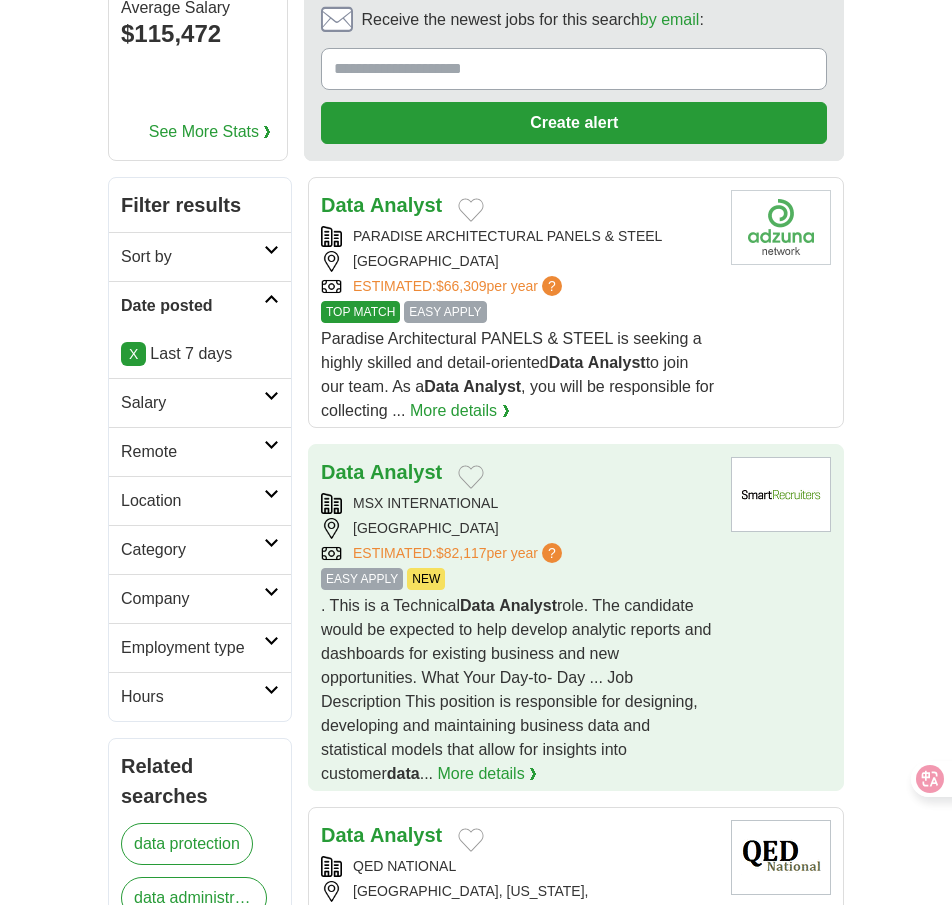 click on ". This is a Technical  Data   Analyst  role. The candidate would be expected to help develop analytic reports and dashboards for existing business and new opportunities. What Your Day-to- Day ... Job Description This position is responsible for designing, developing and maintaining business data and statistical models that allow for insights into customer  data  ..." at bounding box center [516, 689] 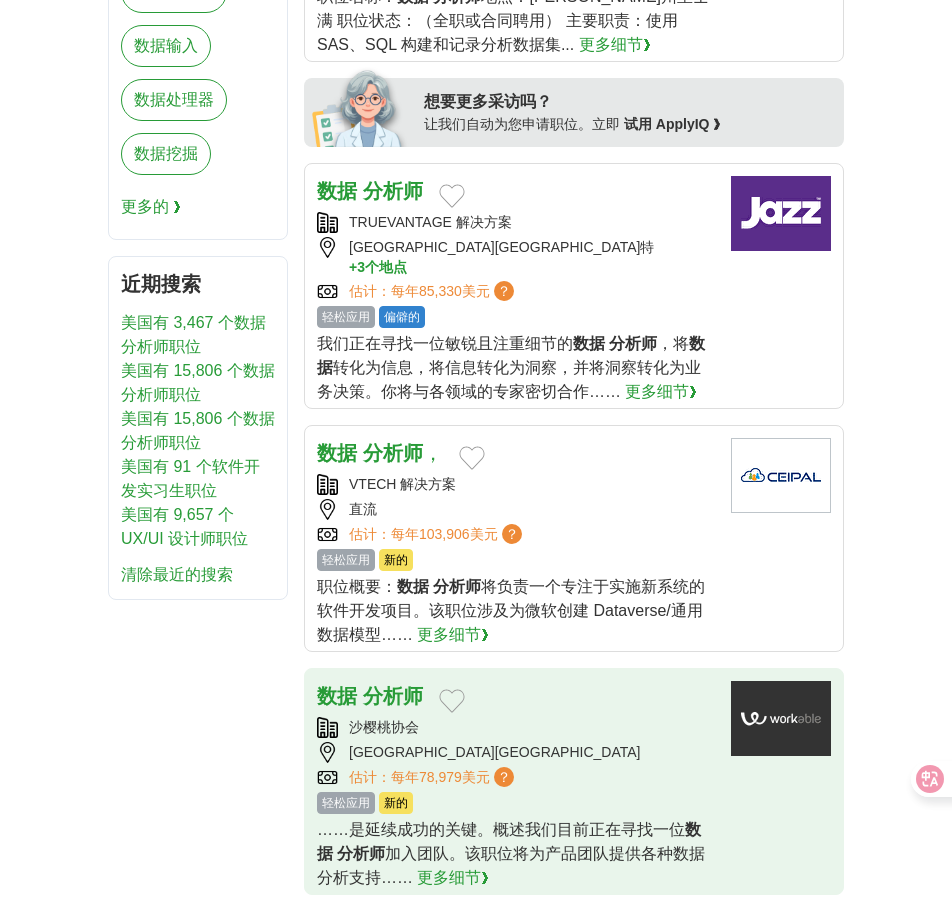 scroll, scrollTop: 1178, scrollLeft: 0, axis: vertical 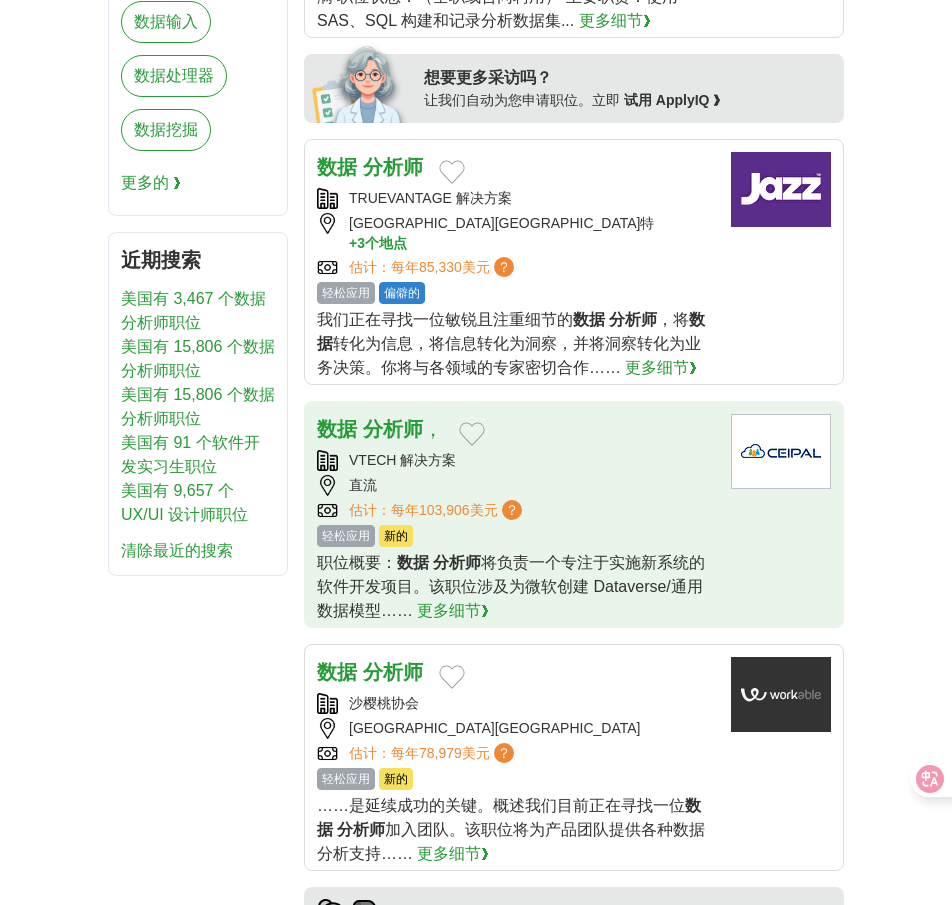 click on "将负责一个专注于实施新系统的软件开发项目。该职位涉及为微软创建 Dataverse/通用数据模型……" at bounding box center [511, 586] 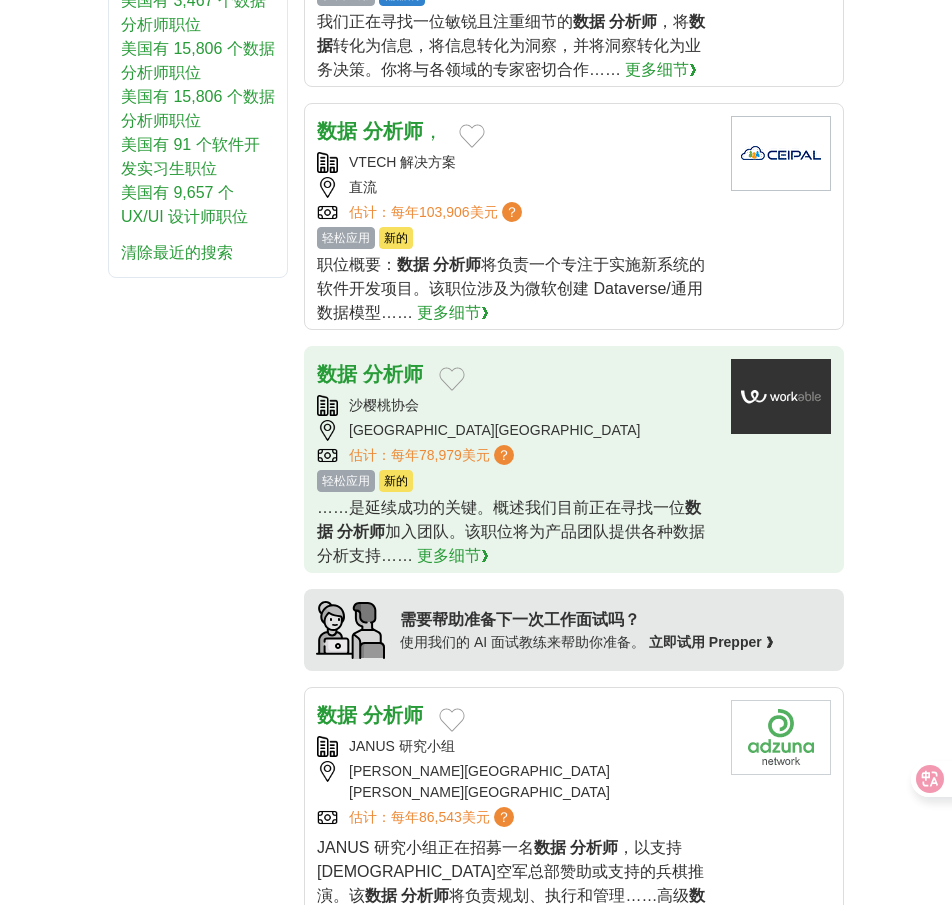 scroll, scrollTop: 1478, scrollLeft: 0, axis: vertical 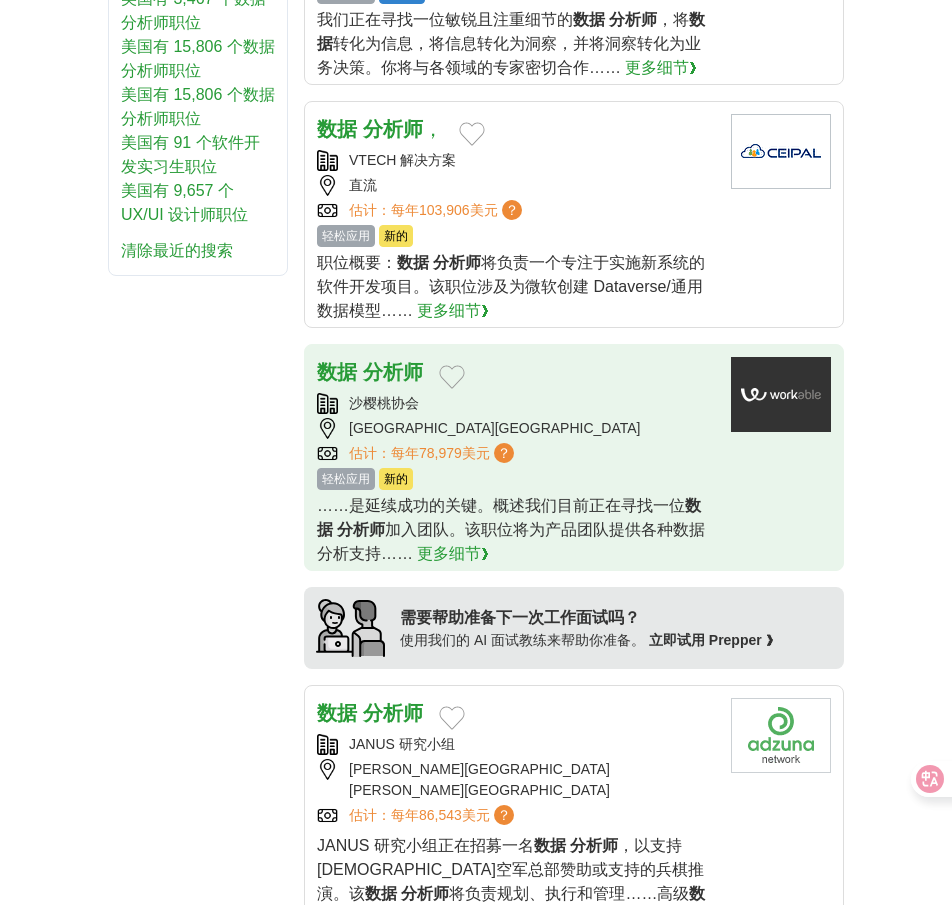 click on "……是延续成功的关键。概述我们目前正在寻找一位 数据   分析师 加入团队。该职位将为产品团队提供各种数据分析支持……
更多细节❯" at bounding box center (516, 530) 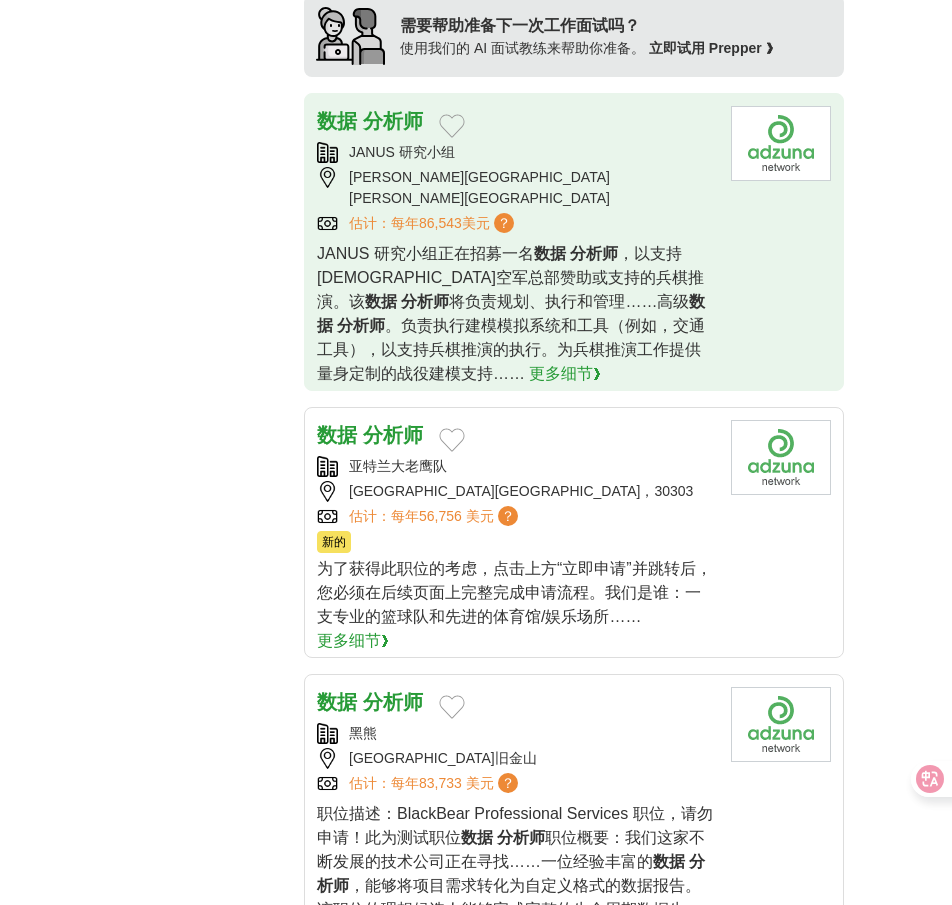scroll, scrollTop: 2078, scrollLeft: 0, axis: vertical 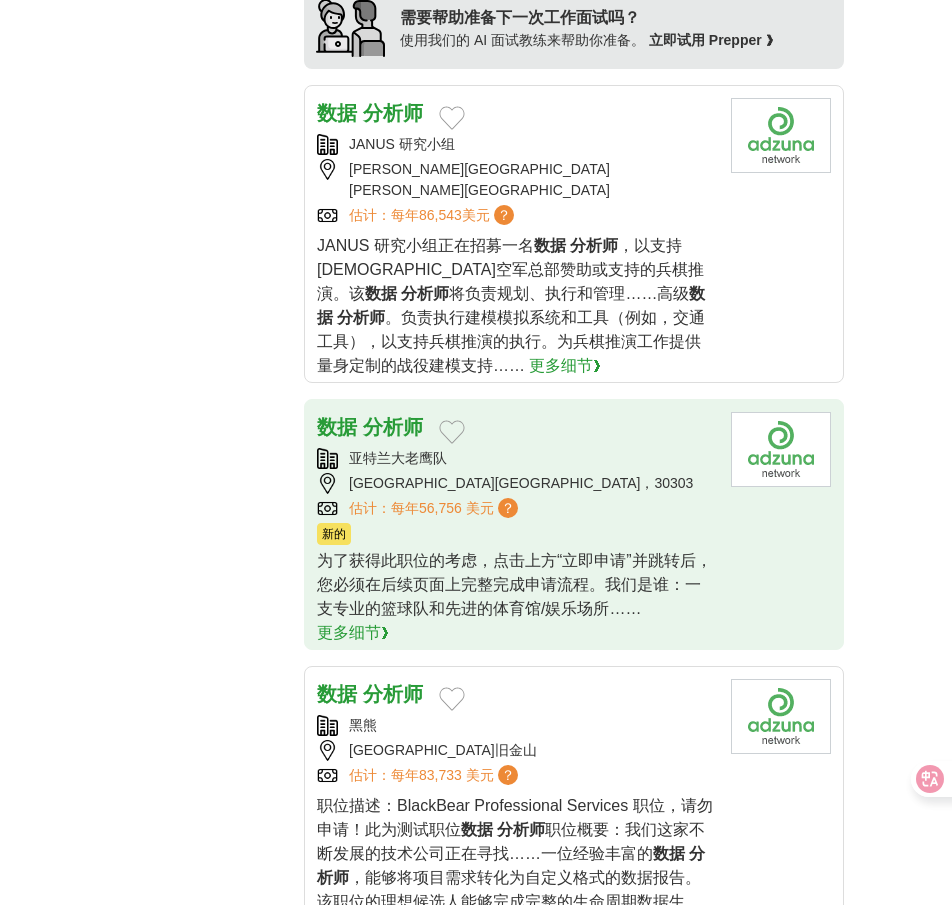 click on "为了获得此职位的考虑，点击上方“立即申请”并跳转后，您必须在后续页面上完整完成申请流程。我们是谁：一支专业的篮球队和先进的体育馆/娱乐场所……" at bounding box center (514, 584) 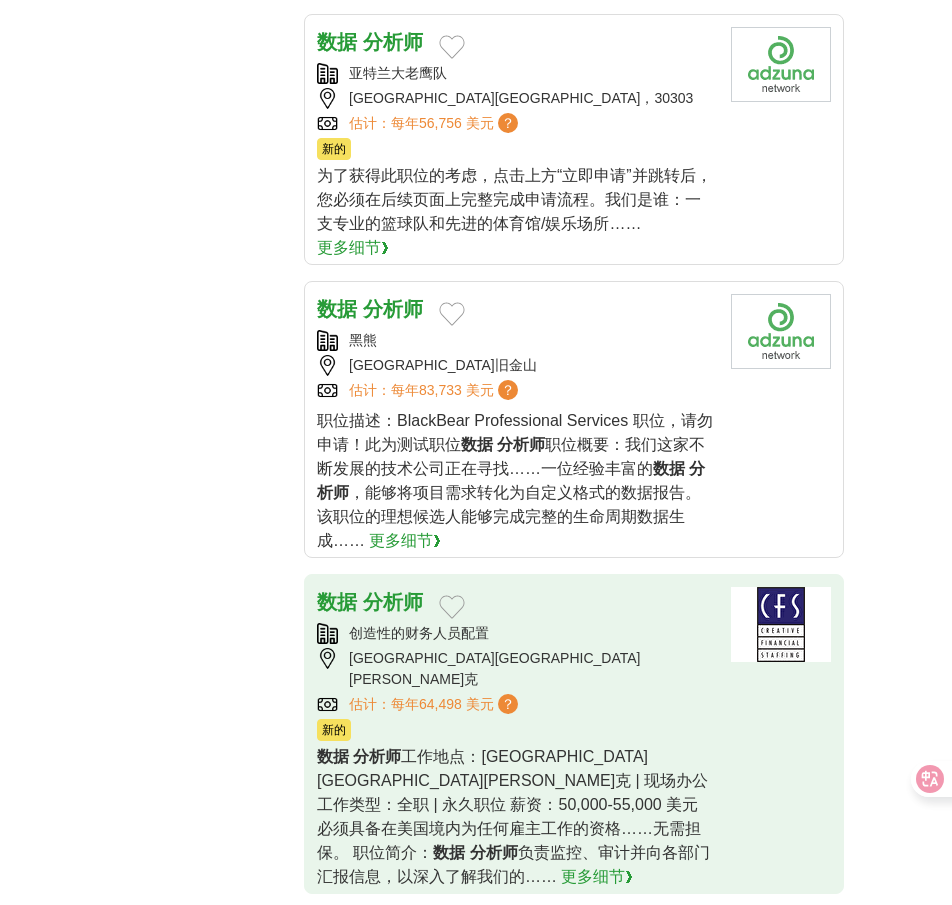scroll, scrollTop: 2578, scrollLeft: 0, axis: vertical 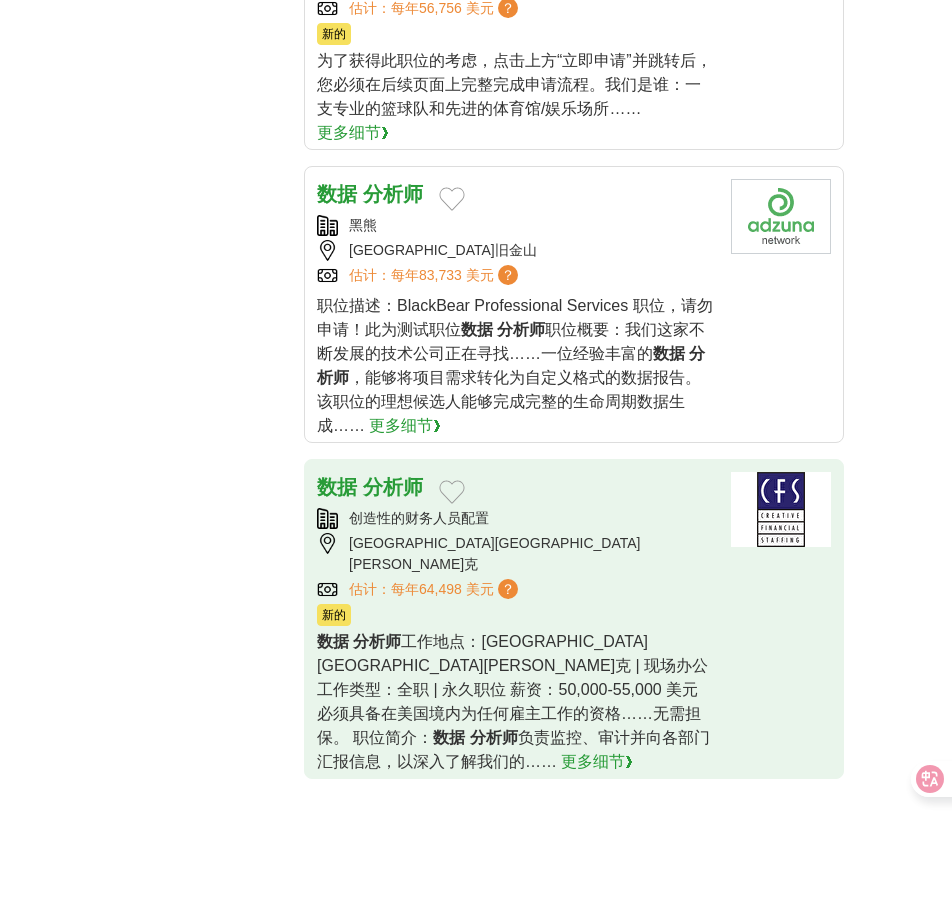 click on "工作地点：密歇根州巴特尔克里克 | 现场办公 工作类型：全职 | 永久职位 薪资：50,000-55,000 美元 必须具备在美国境内为任何雇主工作的资格……无需担保。 职位简介：" at bounding box center [512, 689] 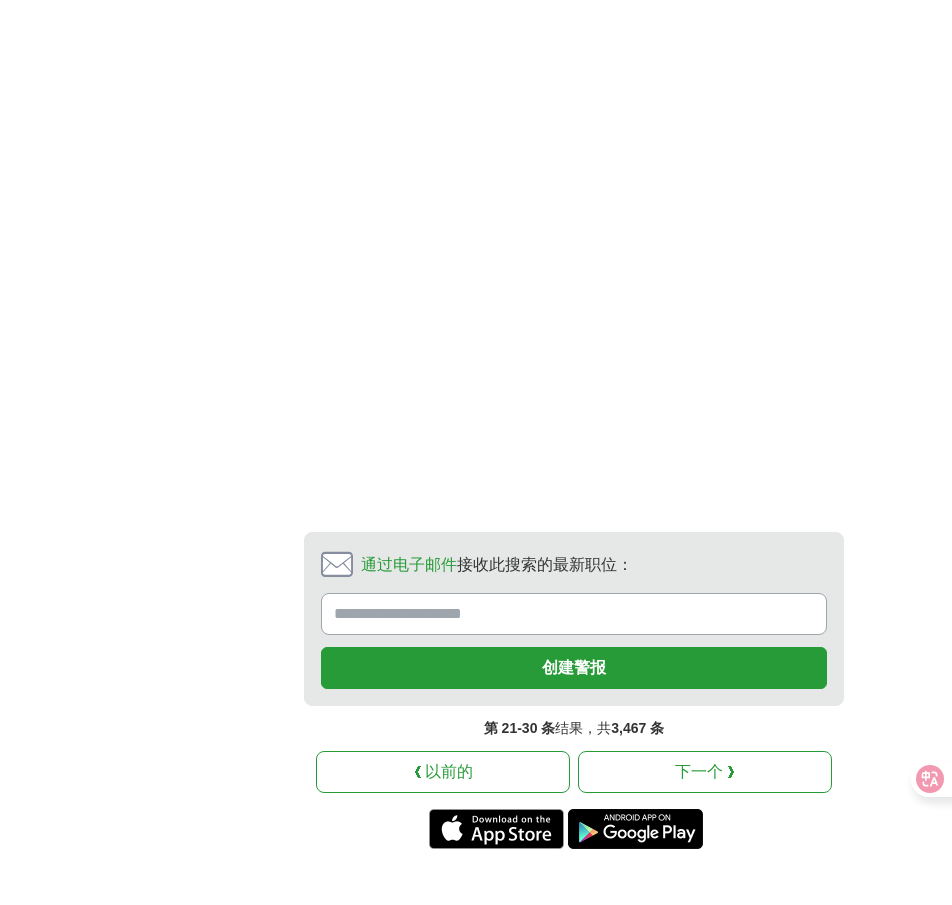scroll, scrollTop: 4078, scrollLeft: 0, axis: vertical 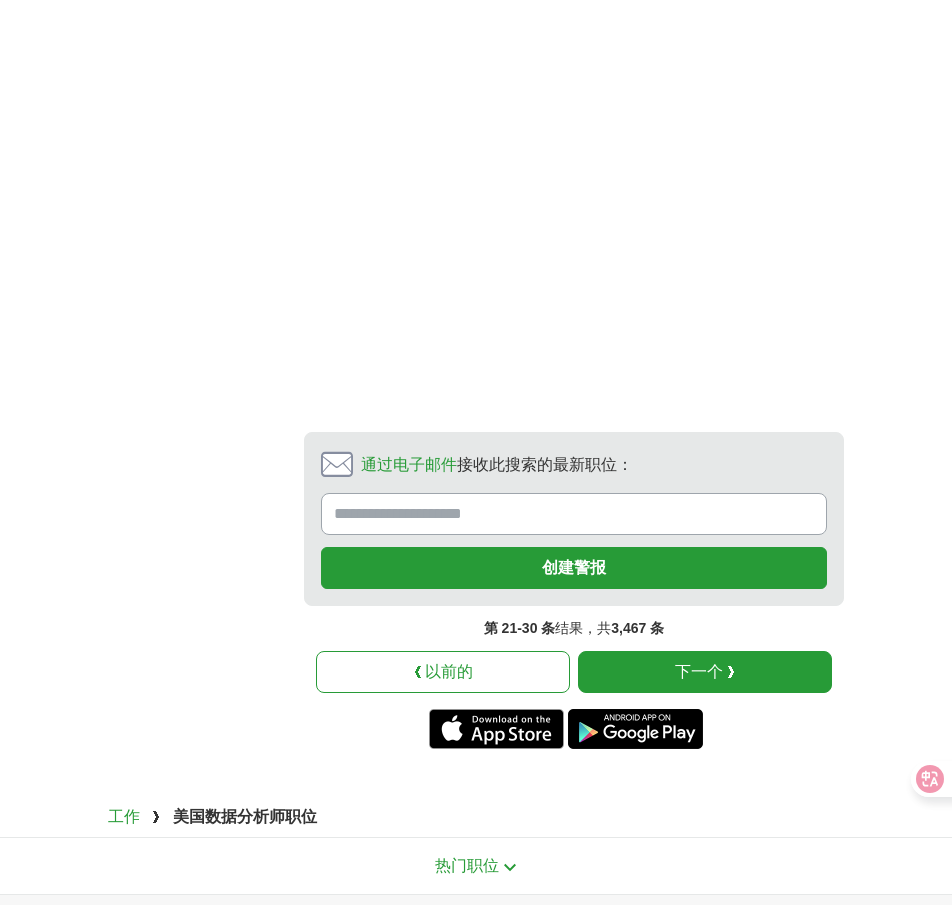 click on "下一个 ❯" at bounding box center (705, 672) 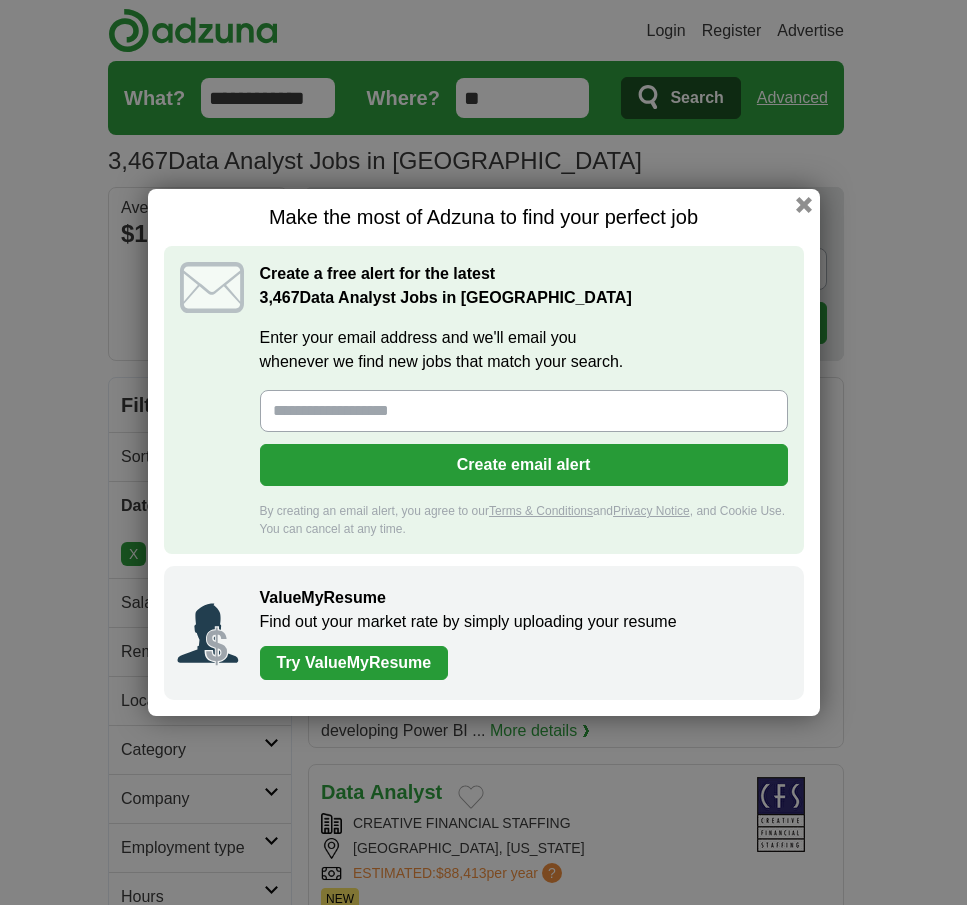 scroll, scrollTop: 0, scrollLeft: 0, axis: both 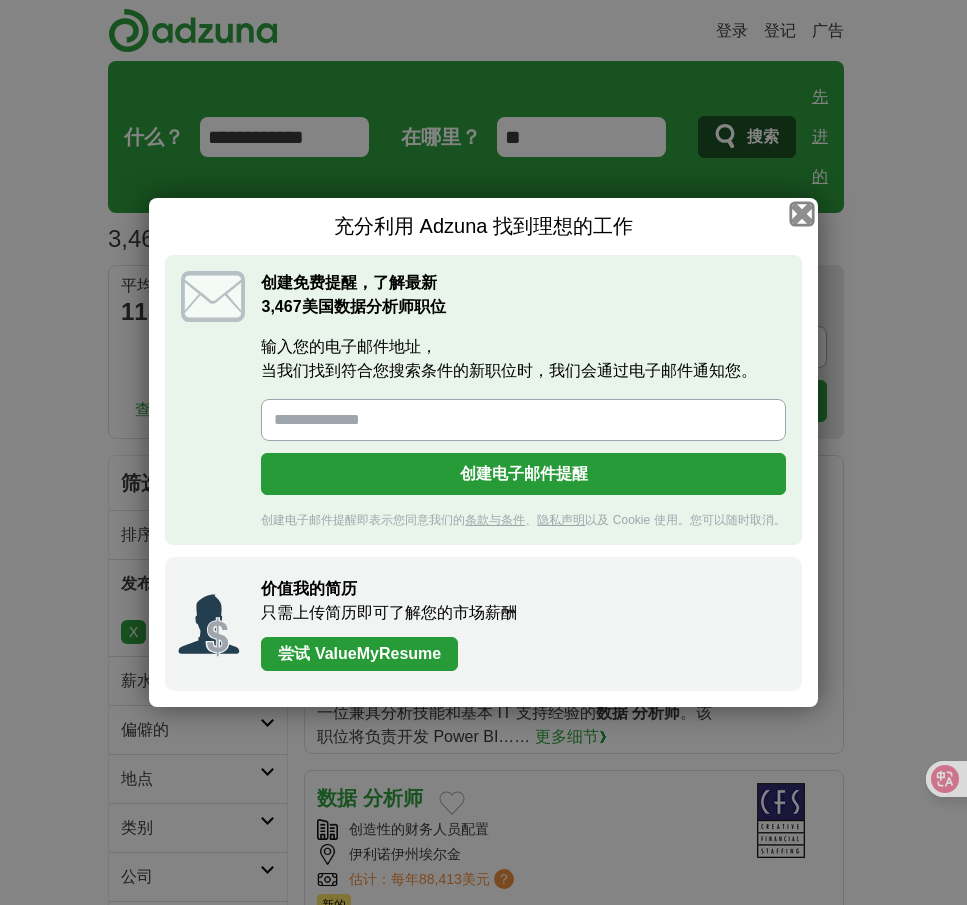 click at bounding box center [801, 214] 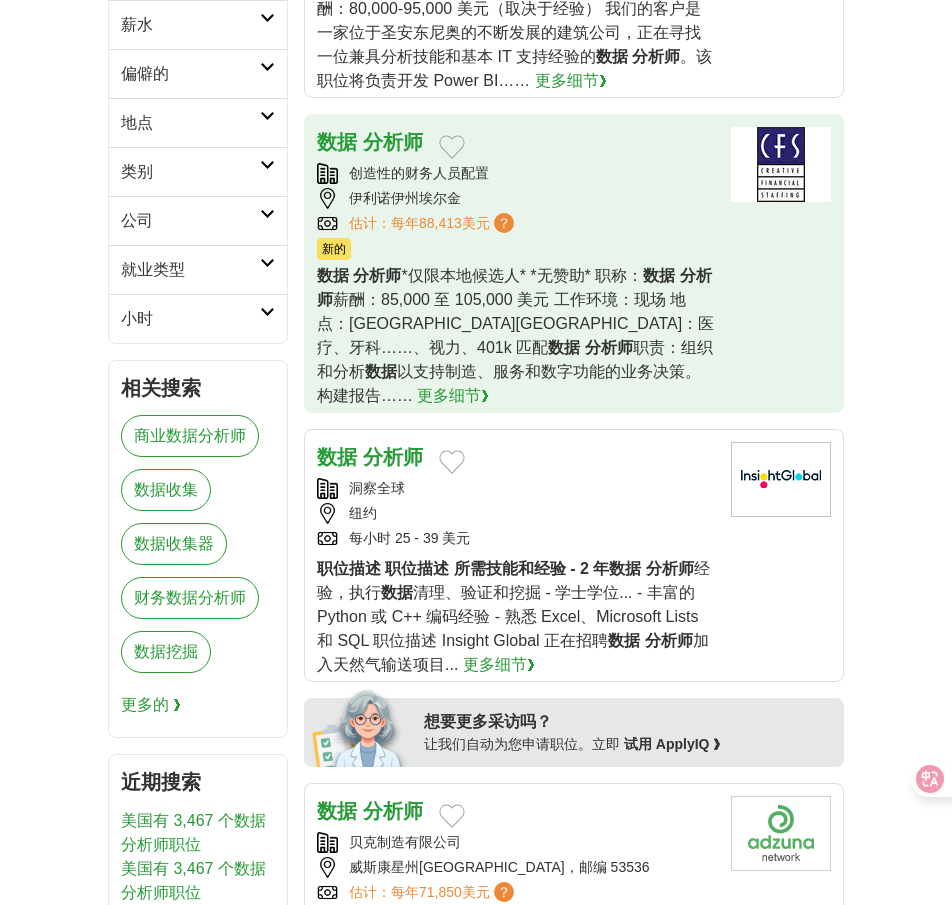 scroll, scrollTop: 700, scrollLeft: 0, axis: vertical 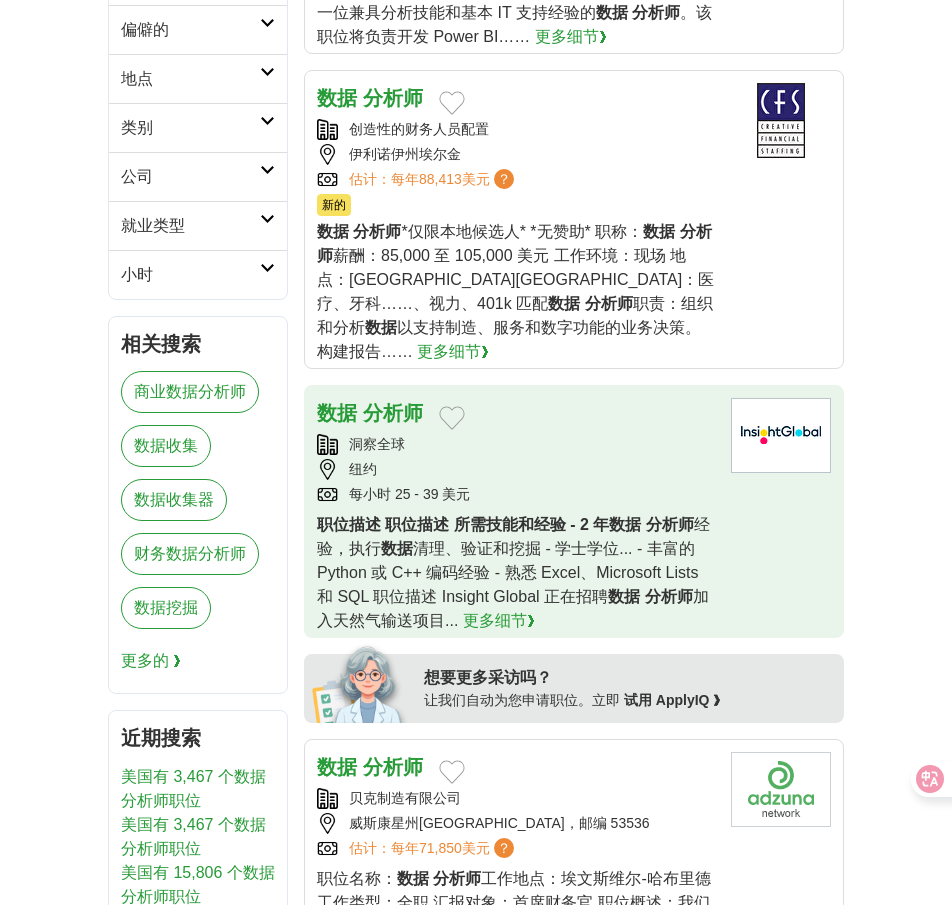 click on "职位描述 职位描述 所需技能和经验 - 2 年数据   分析师
经验， 执行 数据 清理、验证和挖掘 - 学士学位... - 丰富的 Python 或 C++ 编码经验 - 熟悉 Excel、Microsoft Lists 和 SQL 职位描述 Insight Global 正在招聘 数据   分析师 加入天然气输送项目...
更多细节❯" at bounding box center [516, 573] 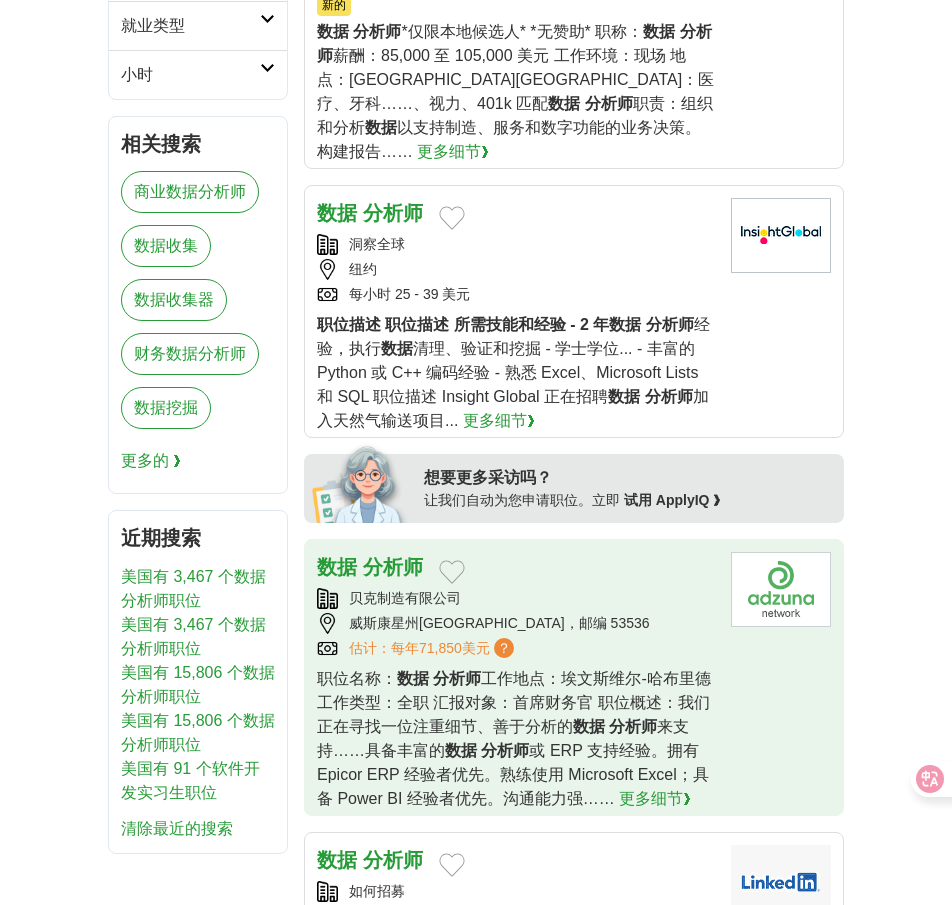 scroll, scrollTop: 1000, scrollLeft: 0, axis: vertical 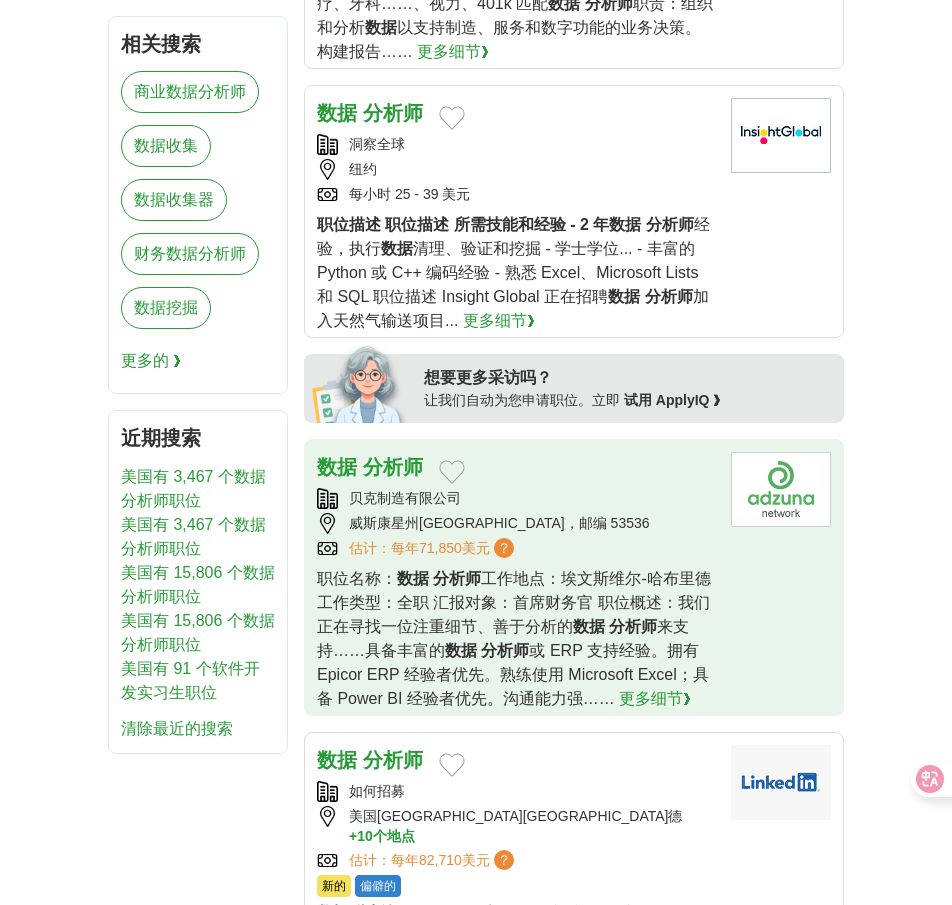 click on "数据" at bounding box center (589, 626) 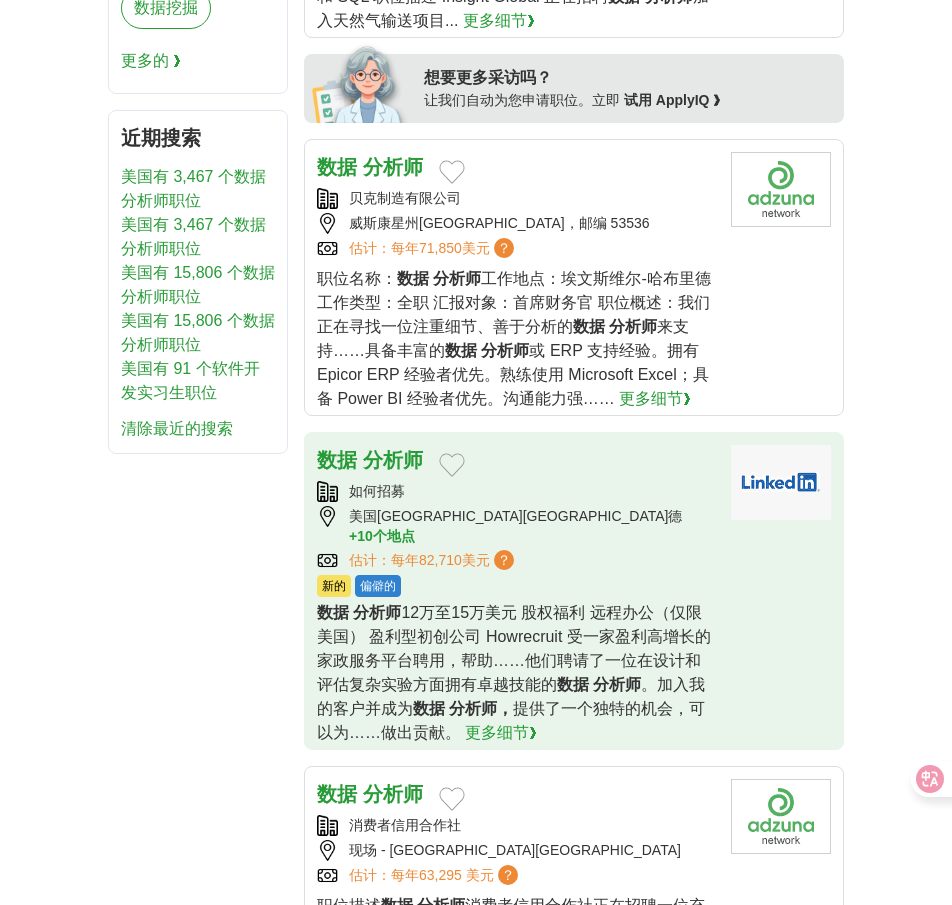click on "12万至15万美元 股权福利 远程办公（仅限美国） 盈利型初创公司 Howrecruit 受一家盈利高增长的家政服务平台聘用，帮助……他们聘请了一位在设计和评估复杂实验方面拥有卓越技能的" at bounding box center (514, 648) 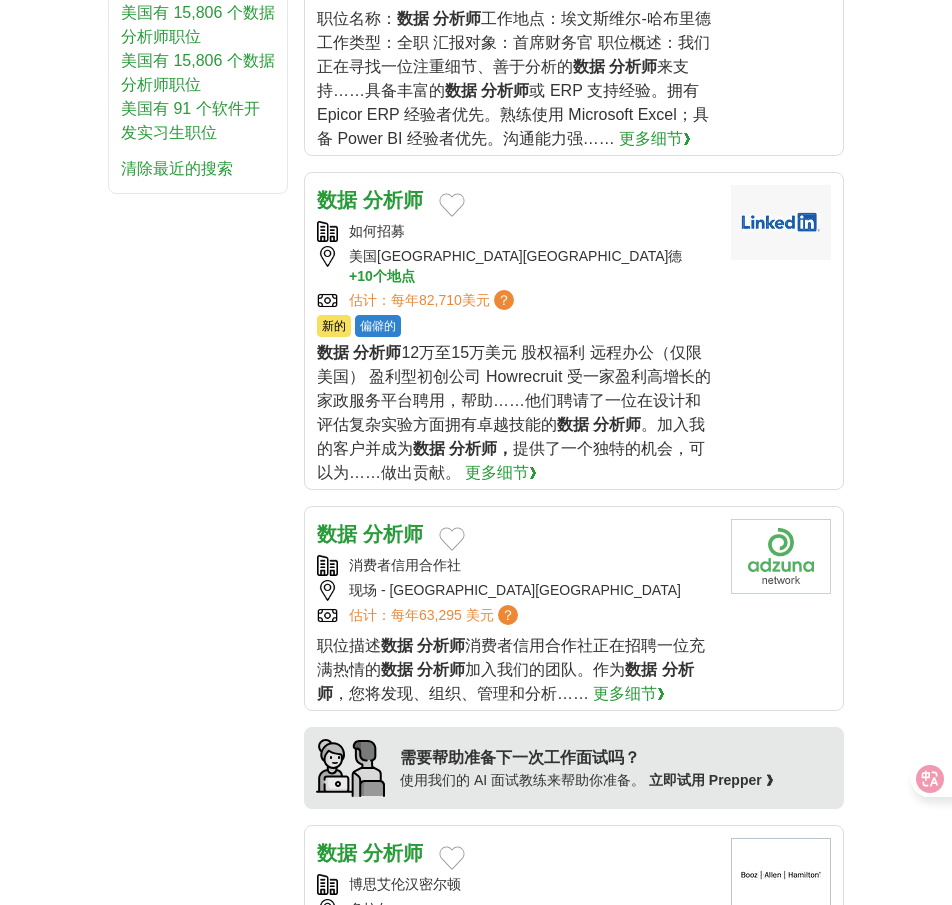 scroll, scrollTop: 1600, scrollLeft: 0, axis: vertical 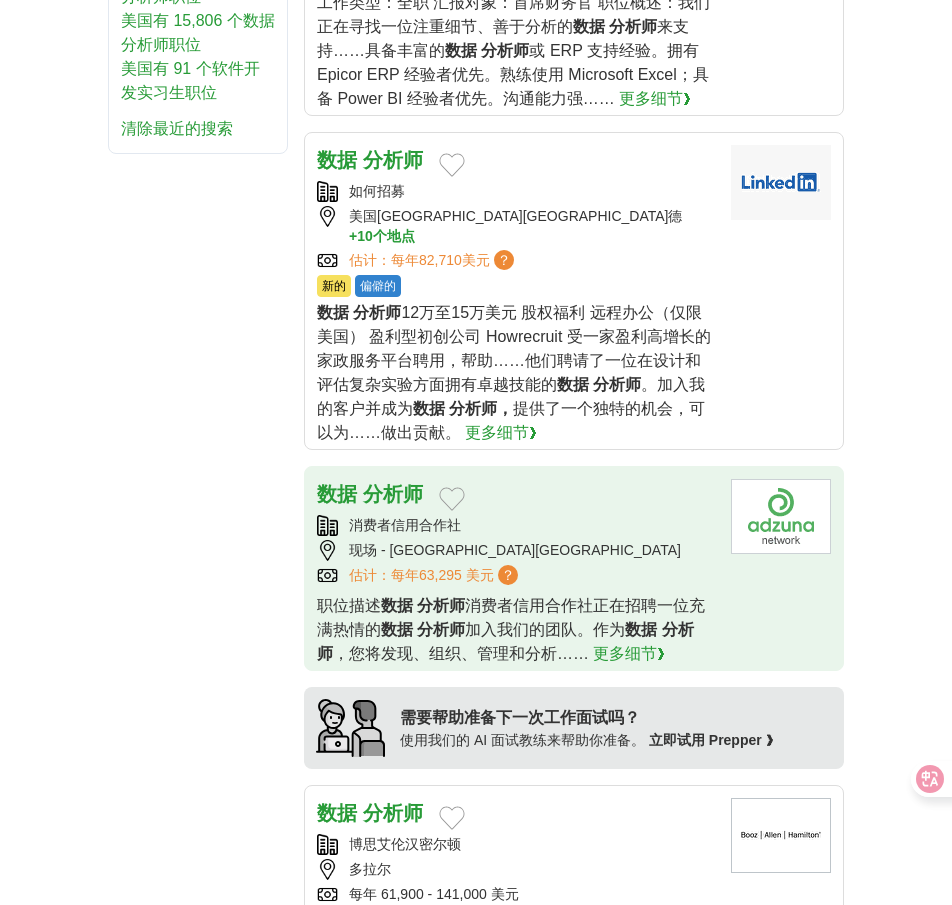 click on "估计：
每年
63,295 美元
？" at bounding box center (516, 575) 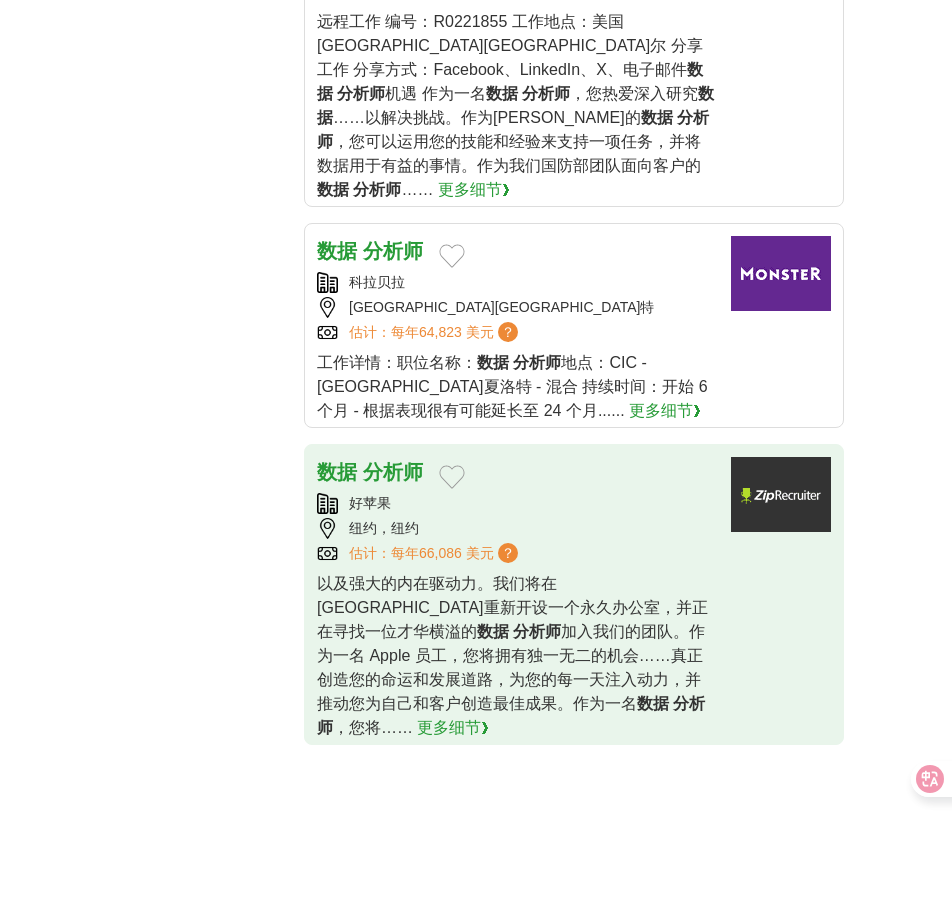 scroll, scrollTop: 2800, scrollLeft: 0, axis: vertical 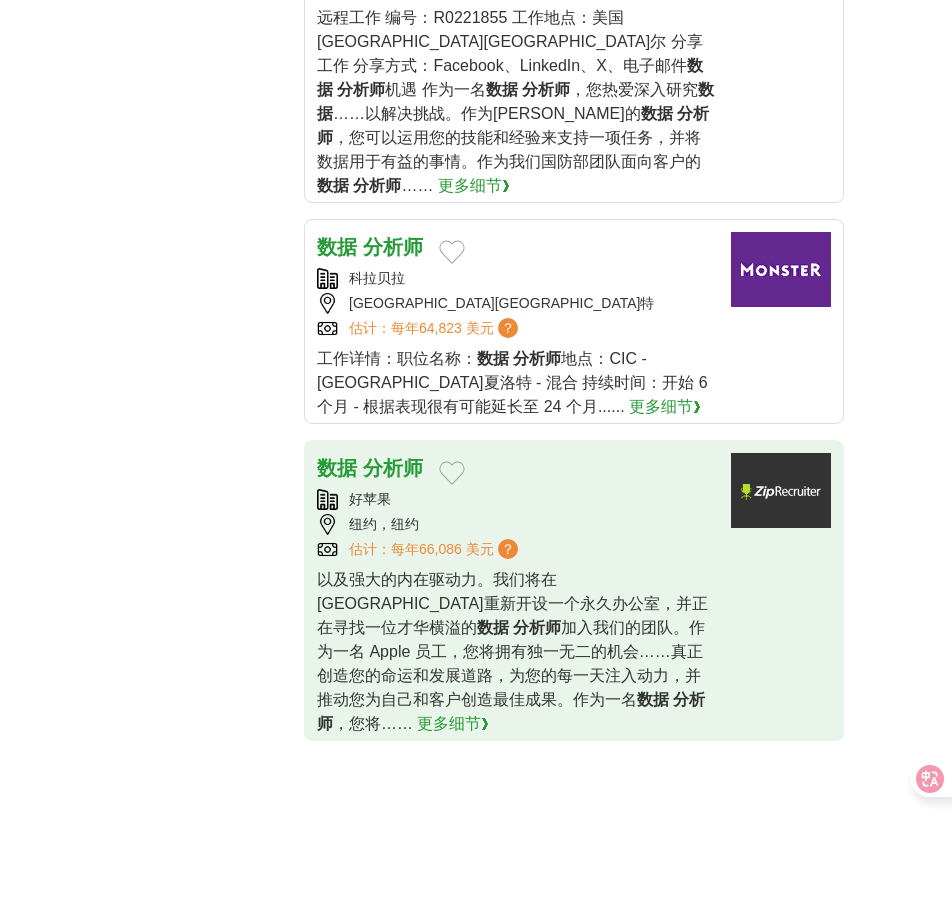 click on "加入我们的团队。作为一名 Apple 员工，您将拥有独一无二的机会……真正创造您的命运和发展道路，为您的每一天注入动力，并推动您为自己和客户创造最佳成果。作为一名" at bounding box center [511, 663] 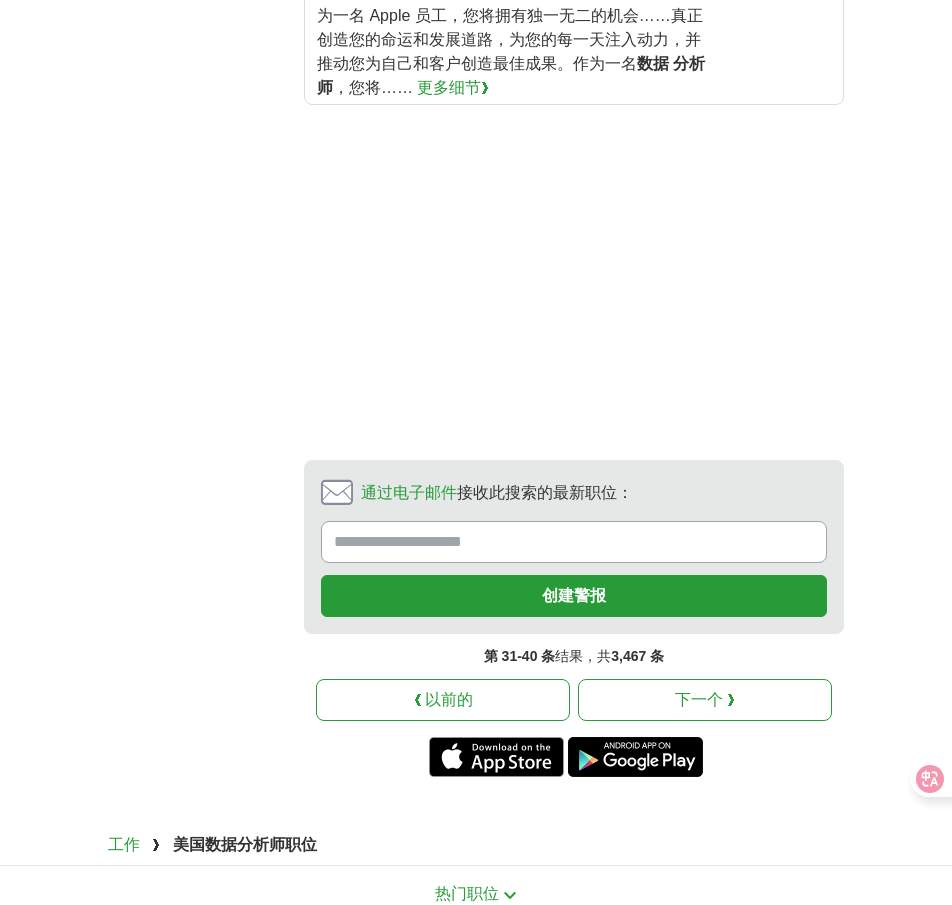 scroll, scrollTop: 3500, scrollLeft: 0, axis: vertical 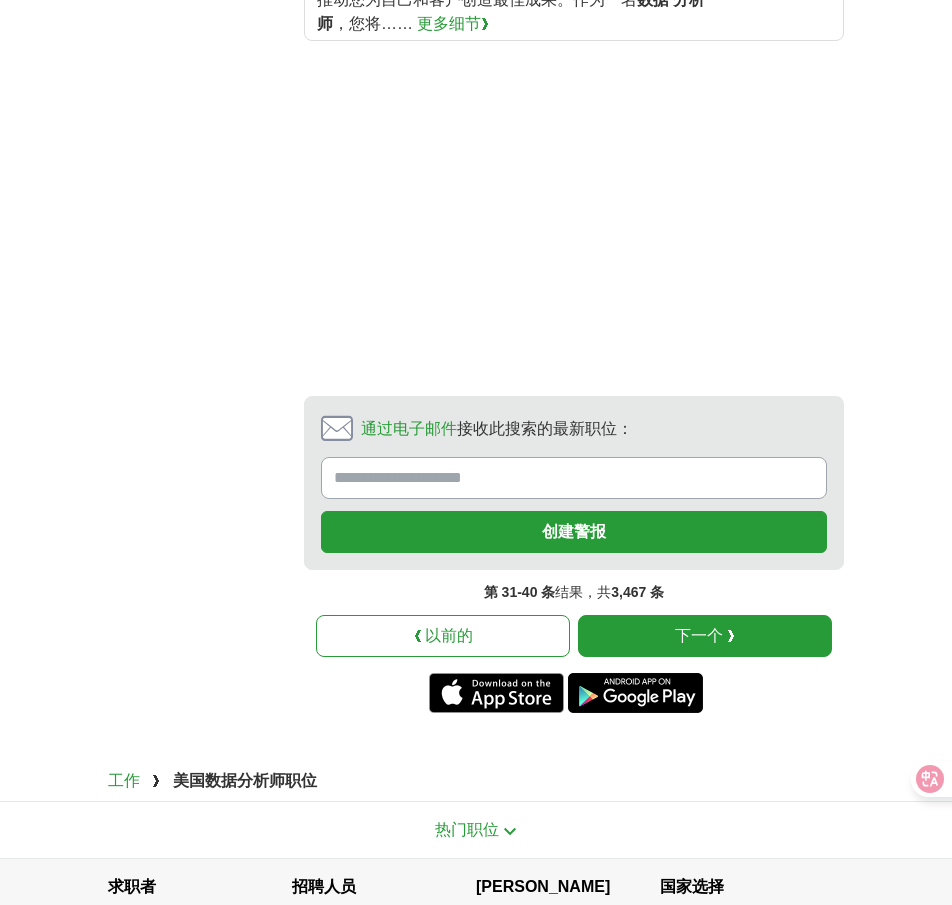 click on "下一个 ❯" at bounding box center [705, 636] 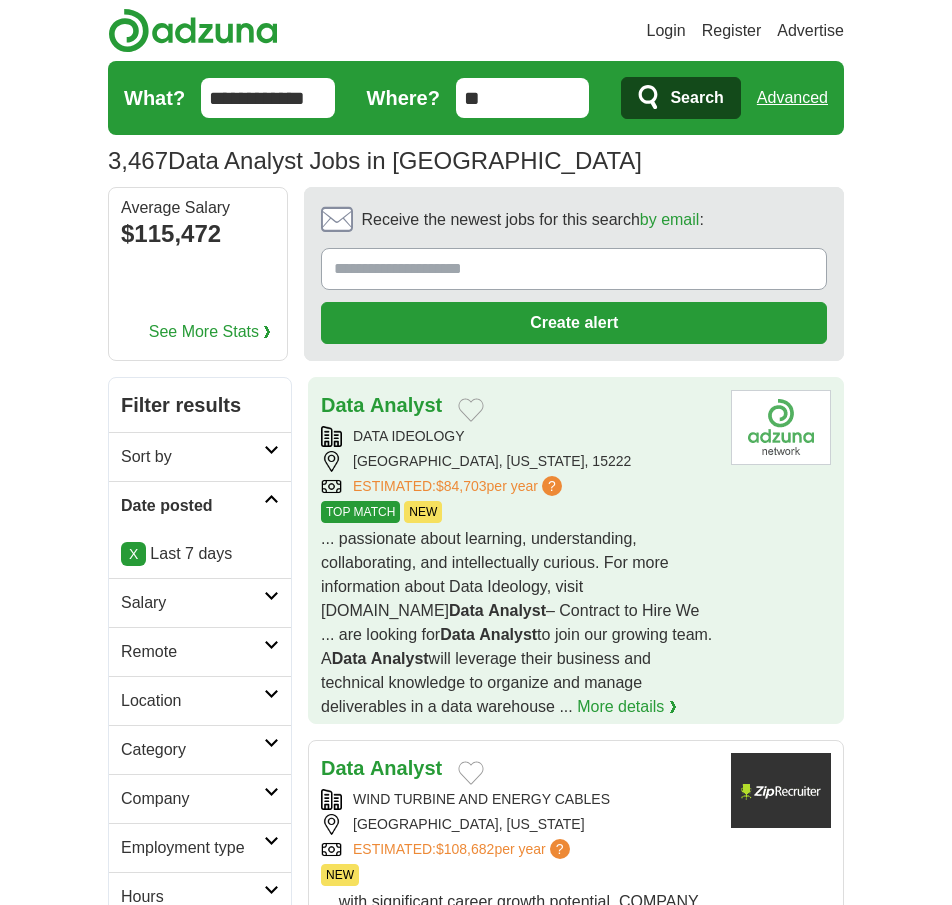 scroll, scrollTop: 0, scrollLeft: 0, axis: both 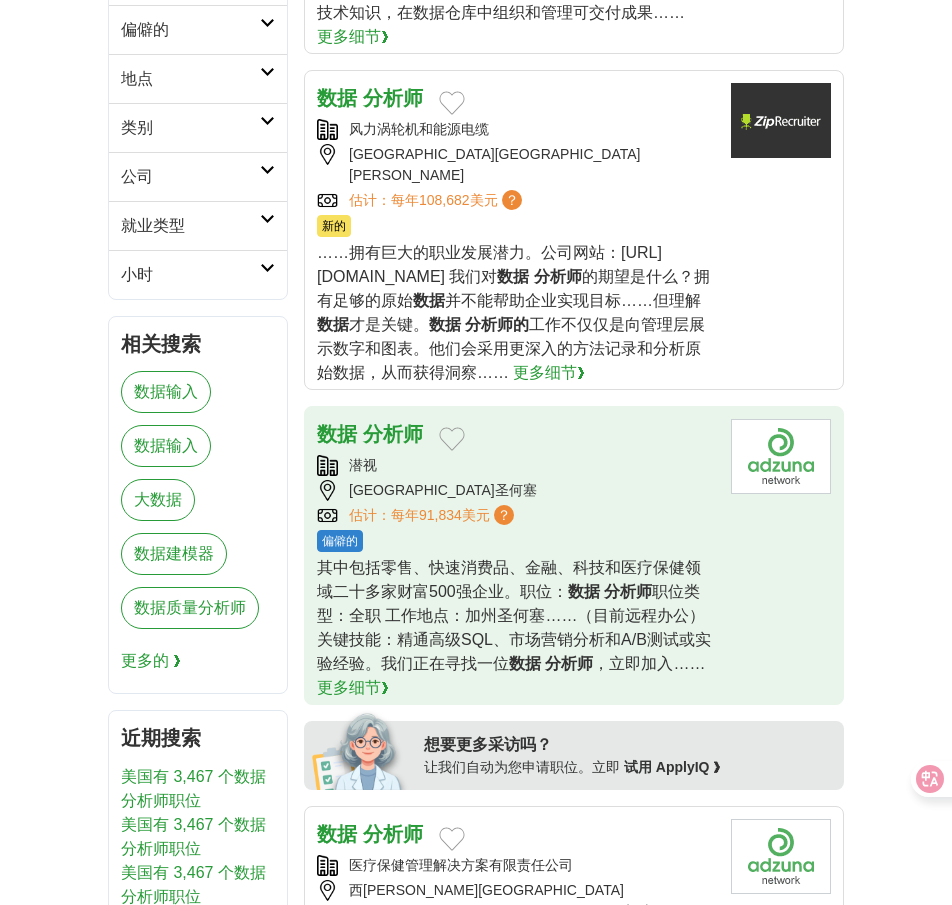 click on "职位类型：全职 工作地点：加州圣何塞……（目前远程办公） 关键技能：精通高级SQL、市场营销分析和A/B测试或实验经验。我们正在寻找一位" at bounding box center [514, 627] 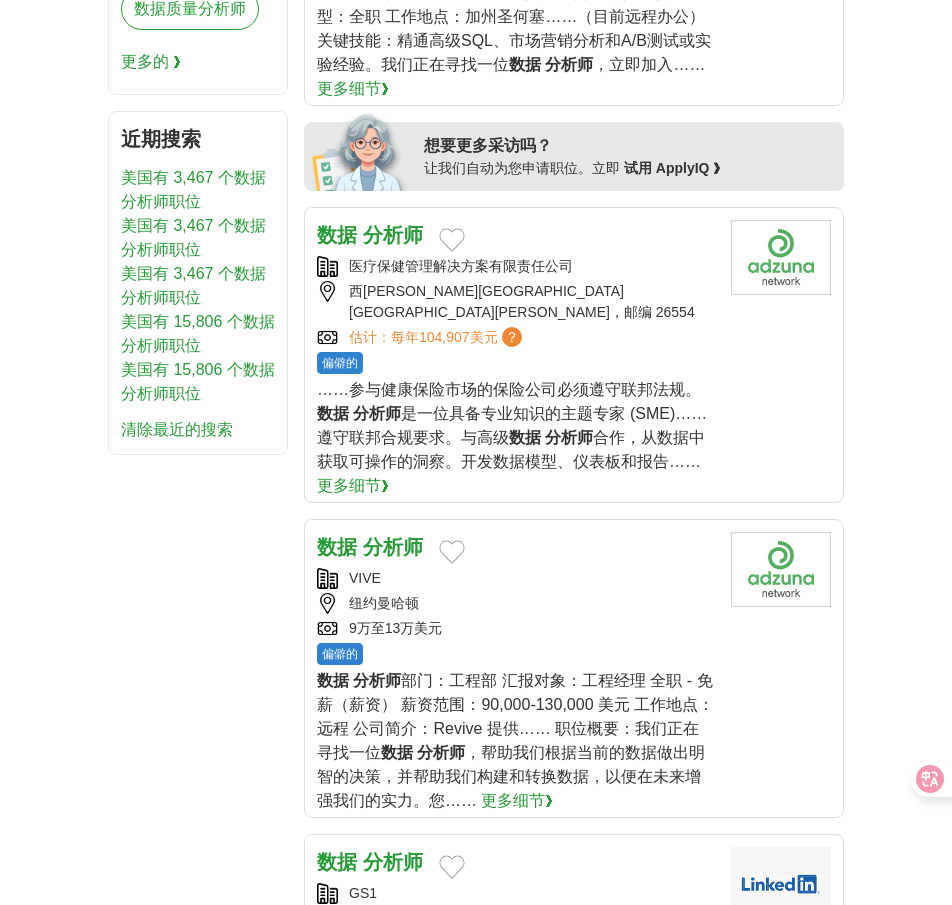 scroll, scrollTop: 1300, scrollLeft: 0, axis: vertical 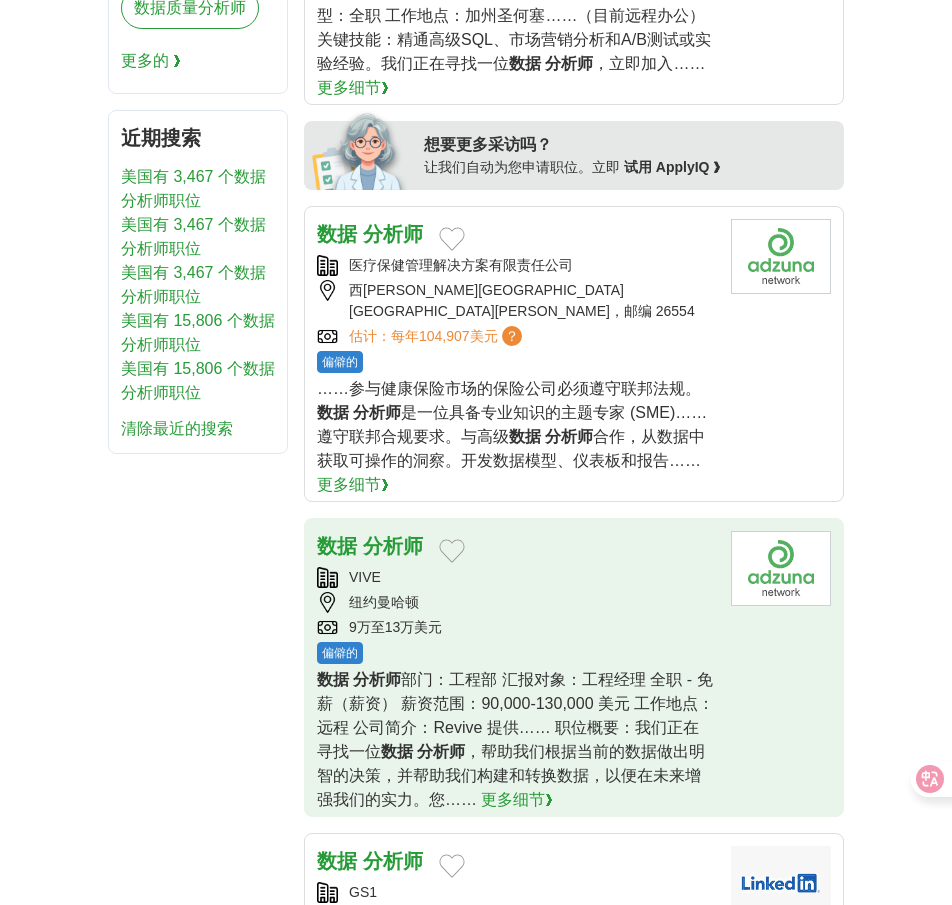 click on "部门：工程部 汇报对象：工程经理 全职 - 免薪（薪资） 薪资范围：90,000-130,000 美元 工作地点：远程 公司简介：Revive 提供…… 职位概要：我们正在寻找一位" at bounding box center [515, 715] 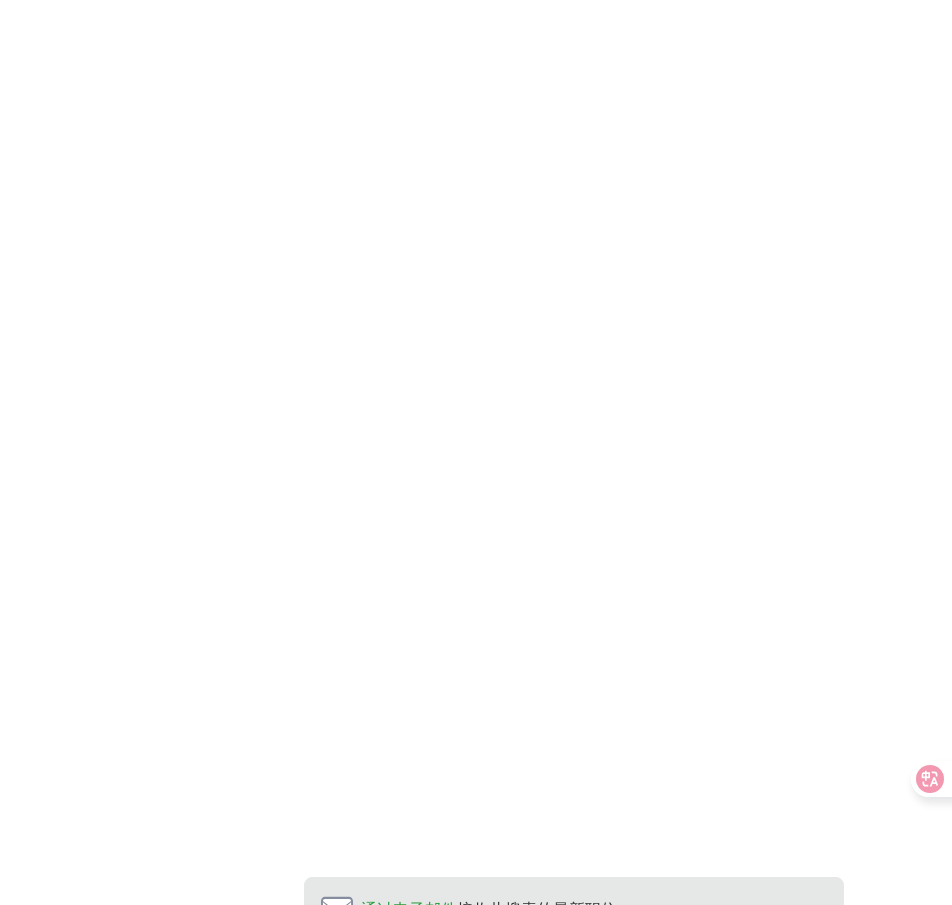 scroll, scrollTop: 4100, scrollLeft: 0, axis: vertical 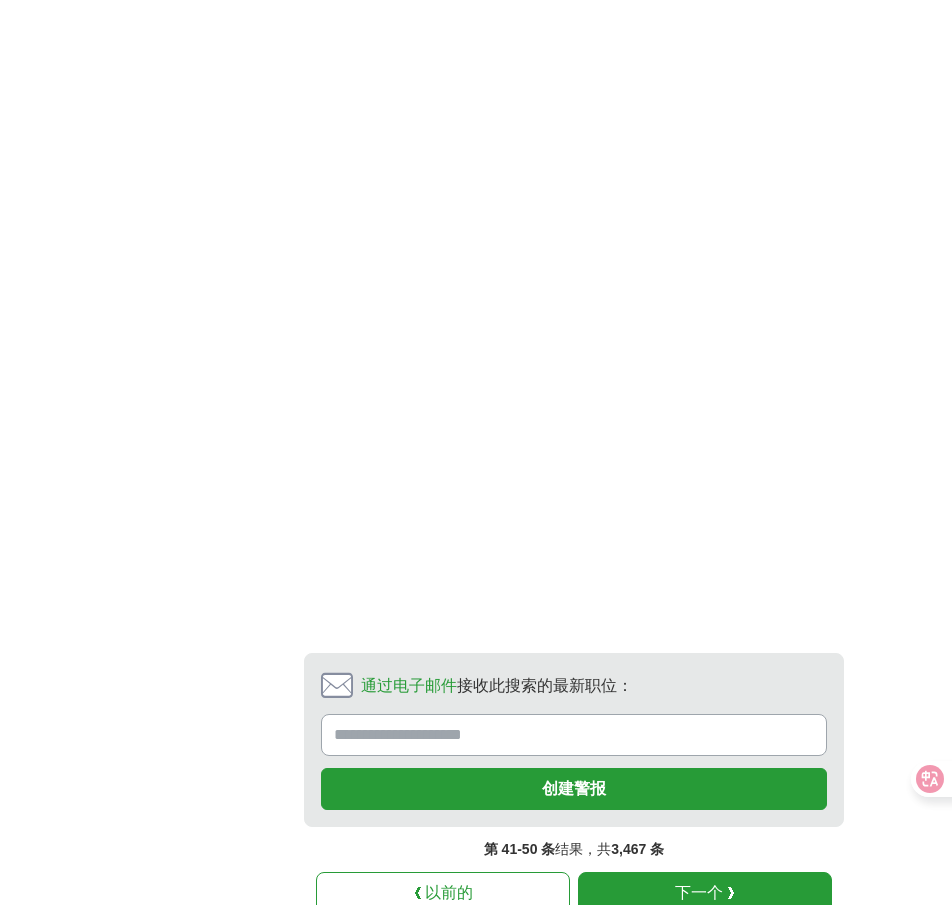 click on "下一个 ❯" at bounding box center [705, 892] 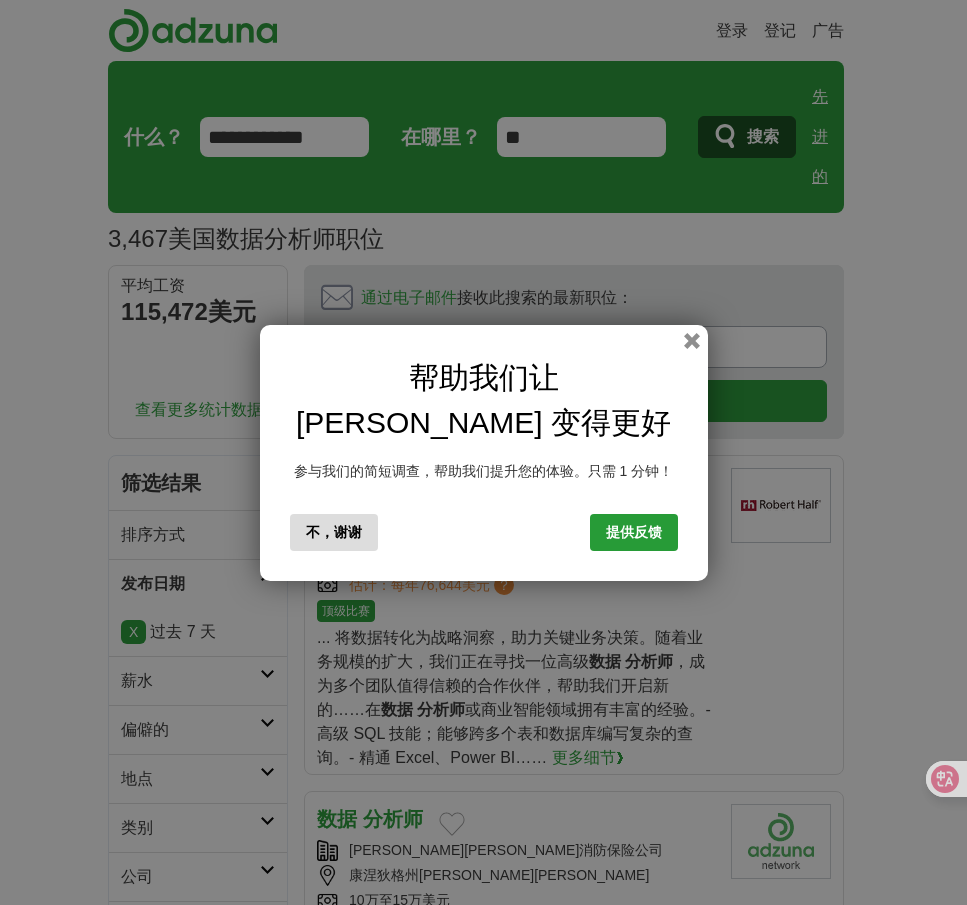 click on "帮助我们让 [PERSON_NAME] 变得更好
参与我们的简短调查，帮助我们提升您的体验。只需 1 分钟！
不，谢谢
提供反馈" at bounding box center (484, 453) 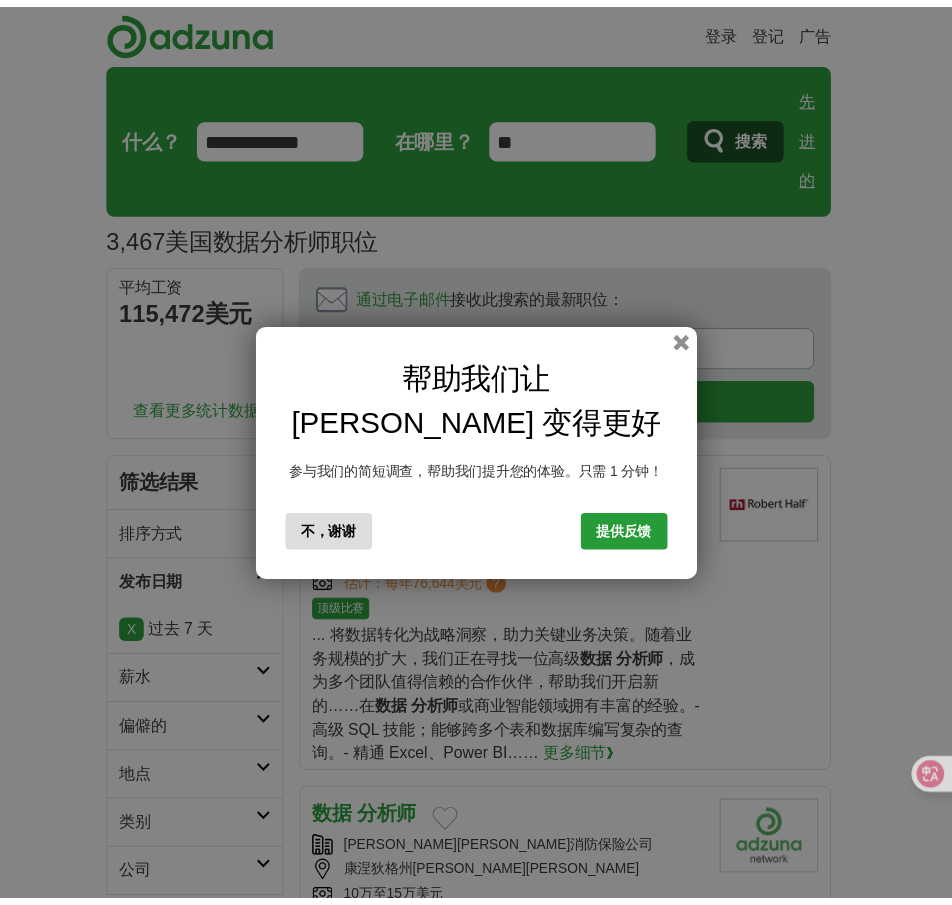 scroll, scrollTop: 0, scrollLeft: 0, axis: both 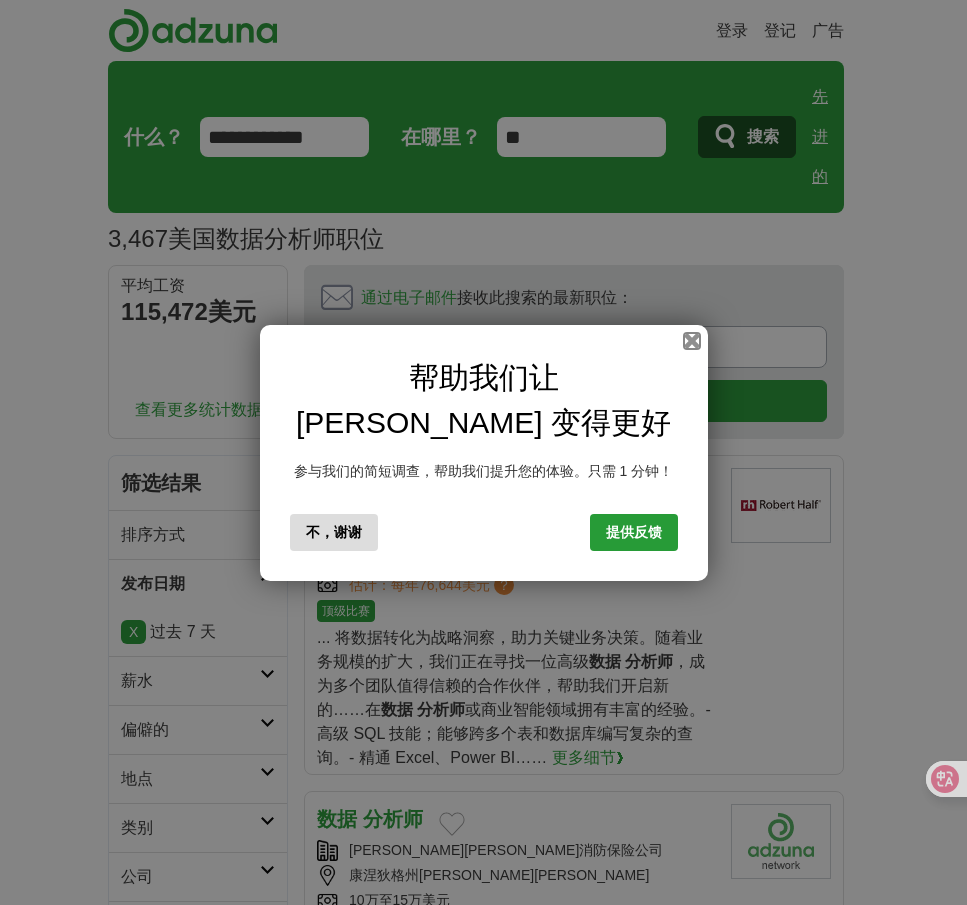 click at bounding box center [692, 341] 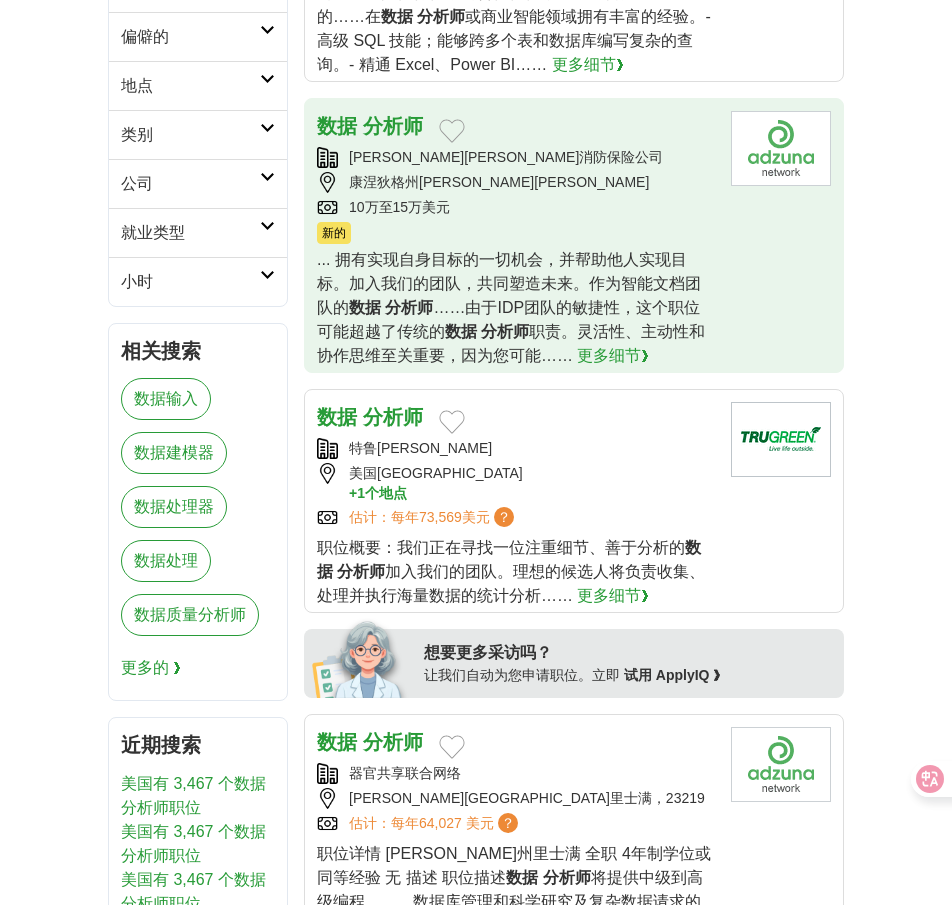scroll, scrollTop: 700, scrollLeft: 0, axis: vertical 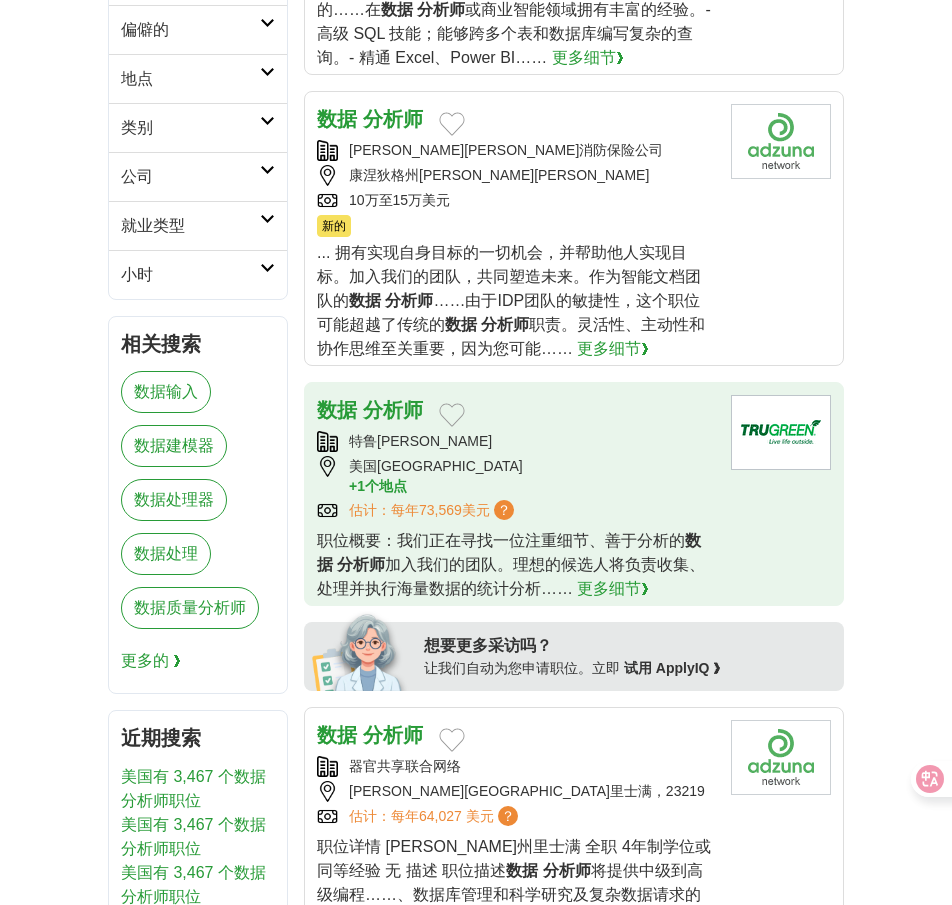click on "加入我们的团队。理想的候选人将负责收集、处理并执行海量数据的统计分析……" at bounding box center (511, 576) 